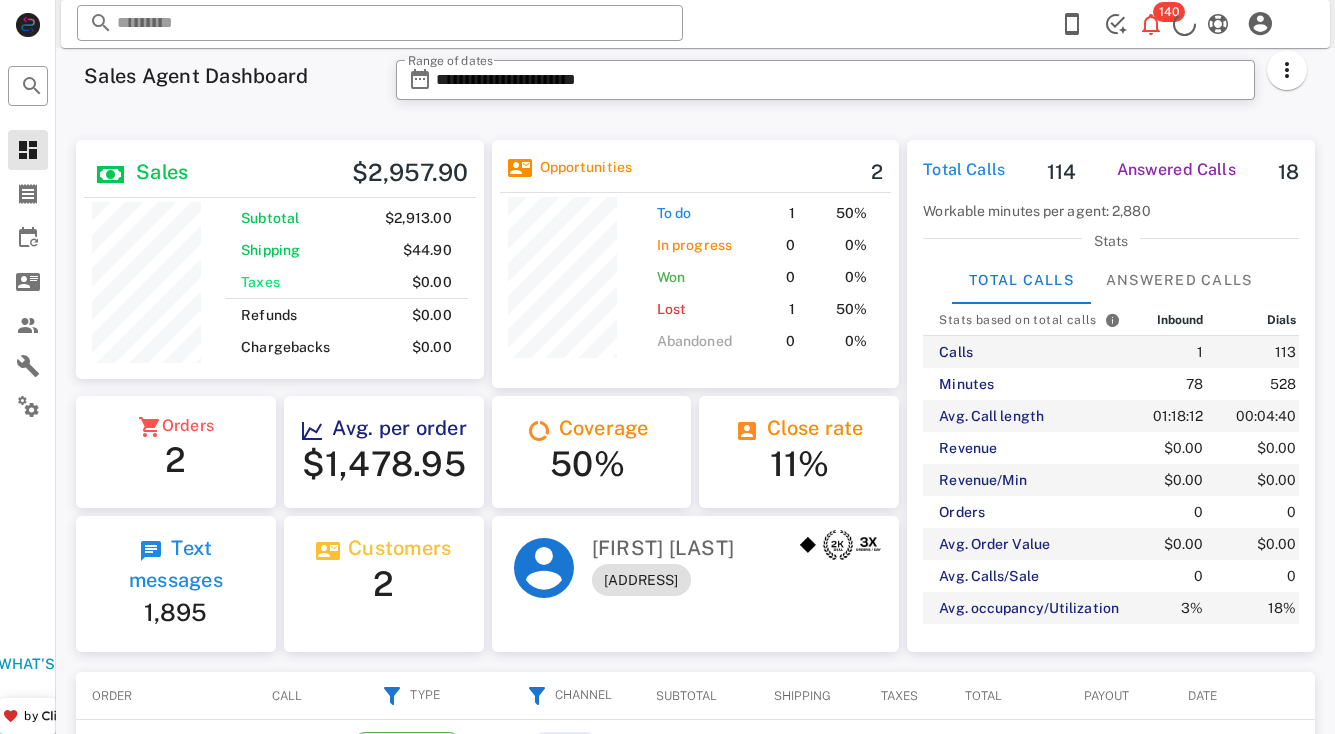 scroll, scrollTop: 0, scrollLeft: 0, axis: both 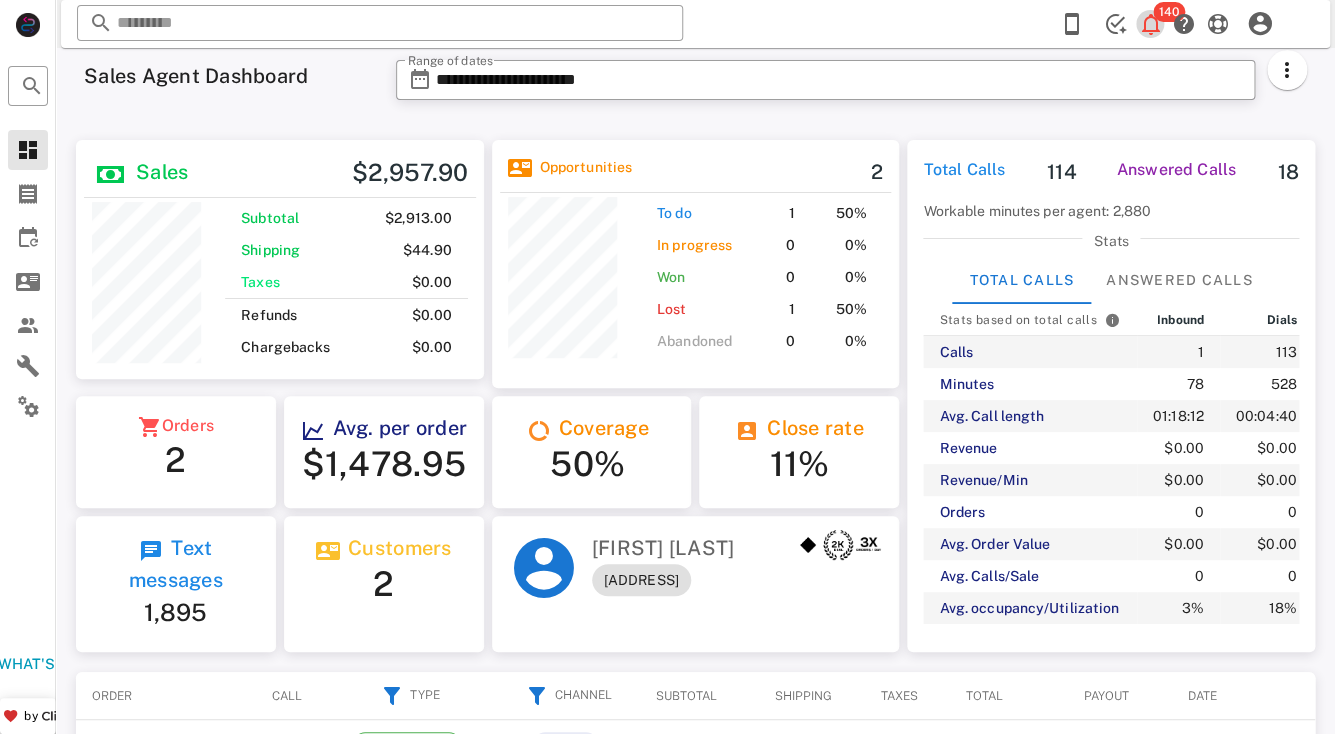 click at bounding box center [1151, 24] 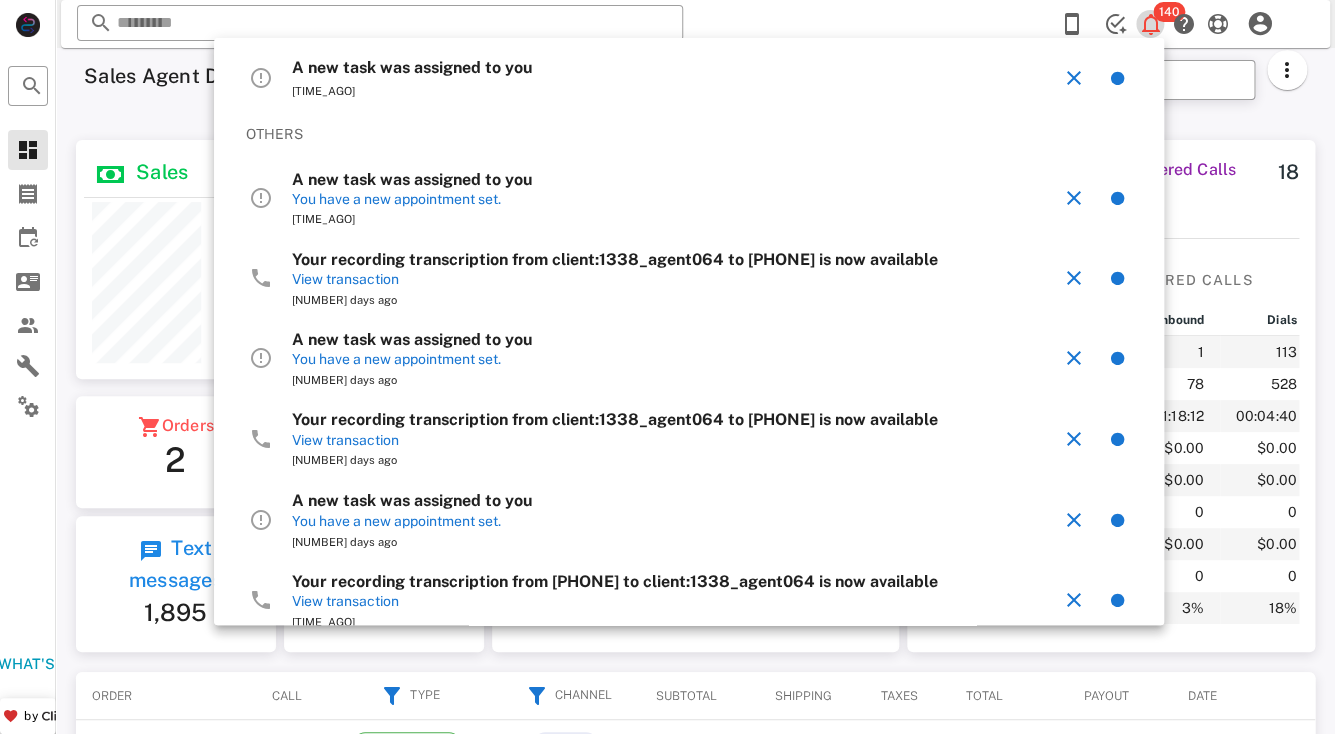 scroll, scrollTop: 847, scrollLeft: 0, axis: vertical 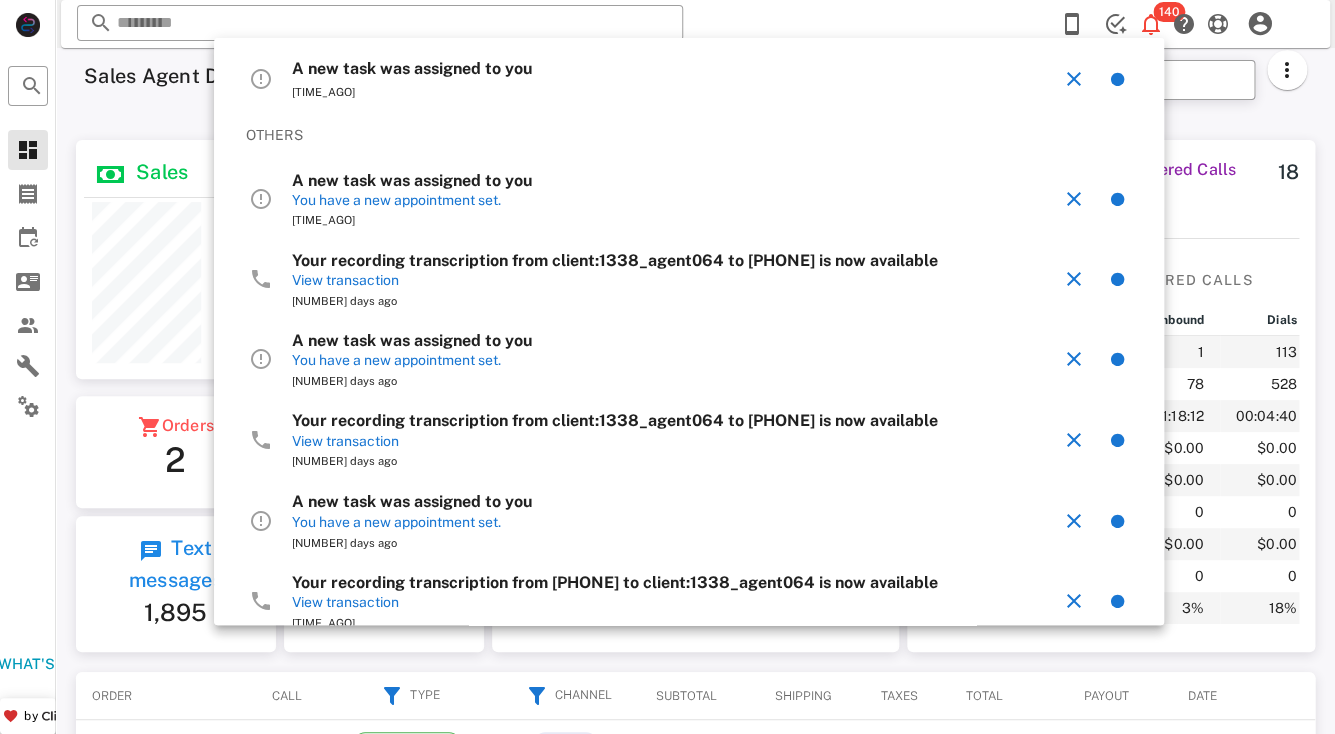 click on "A new task was assigned to you" at bounding box center (412, 180) 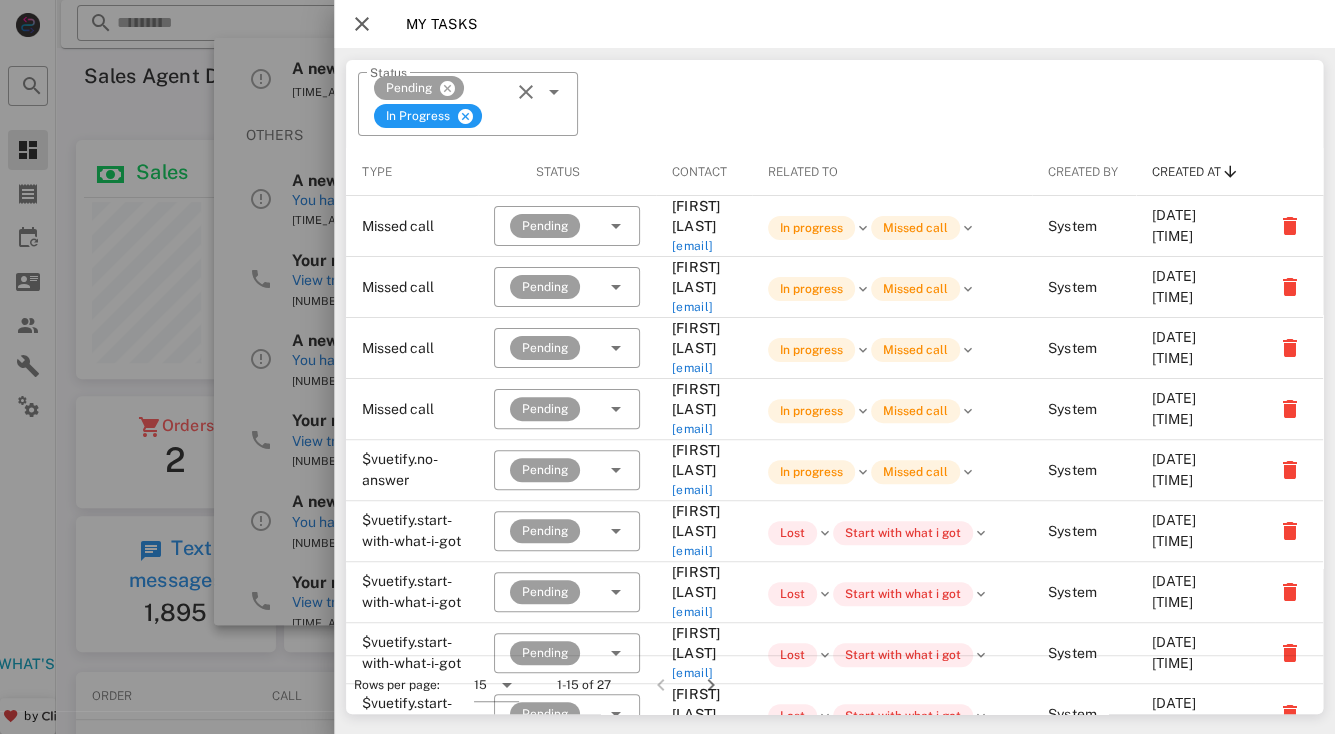 scroll, scrollTop: 58, scrollLeft: 0, axis: vertical 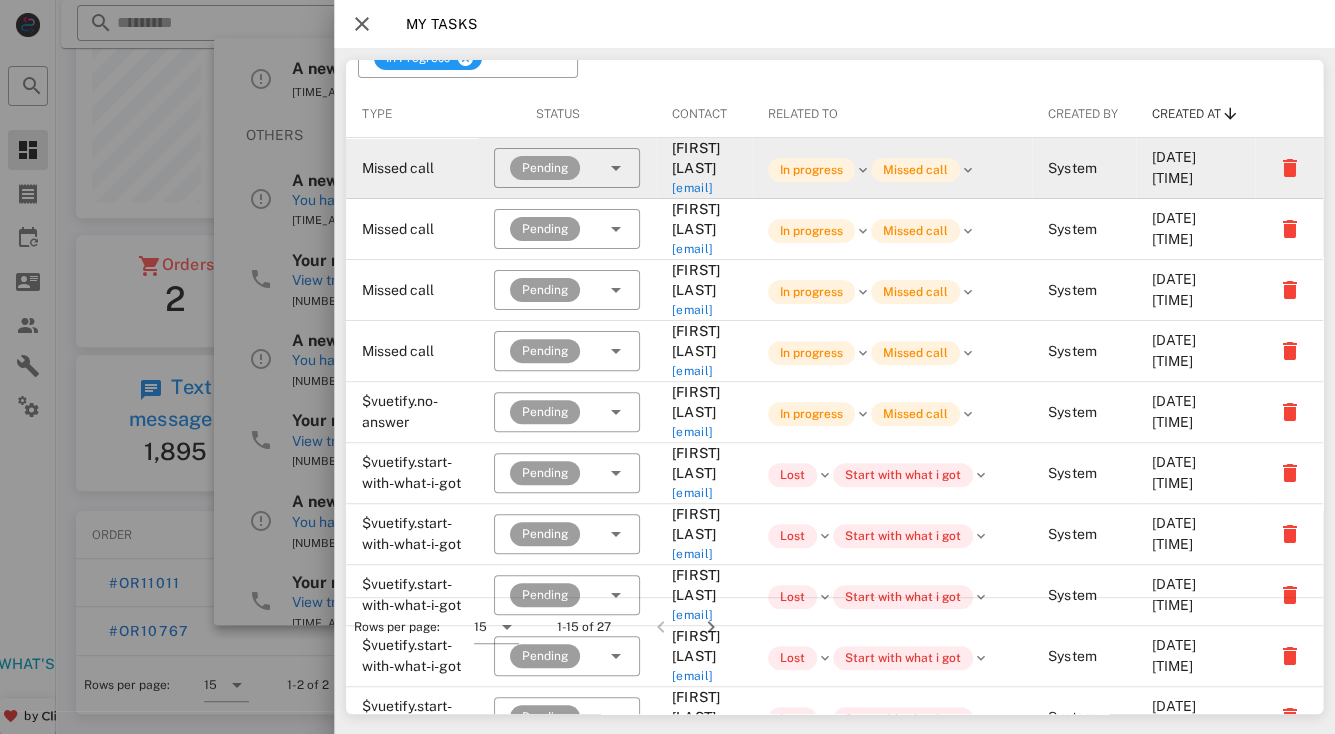 click on "[FIRST] [LAST]" at bounding box center (703, 158) 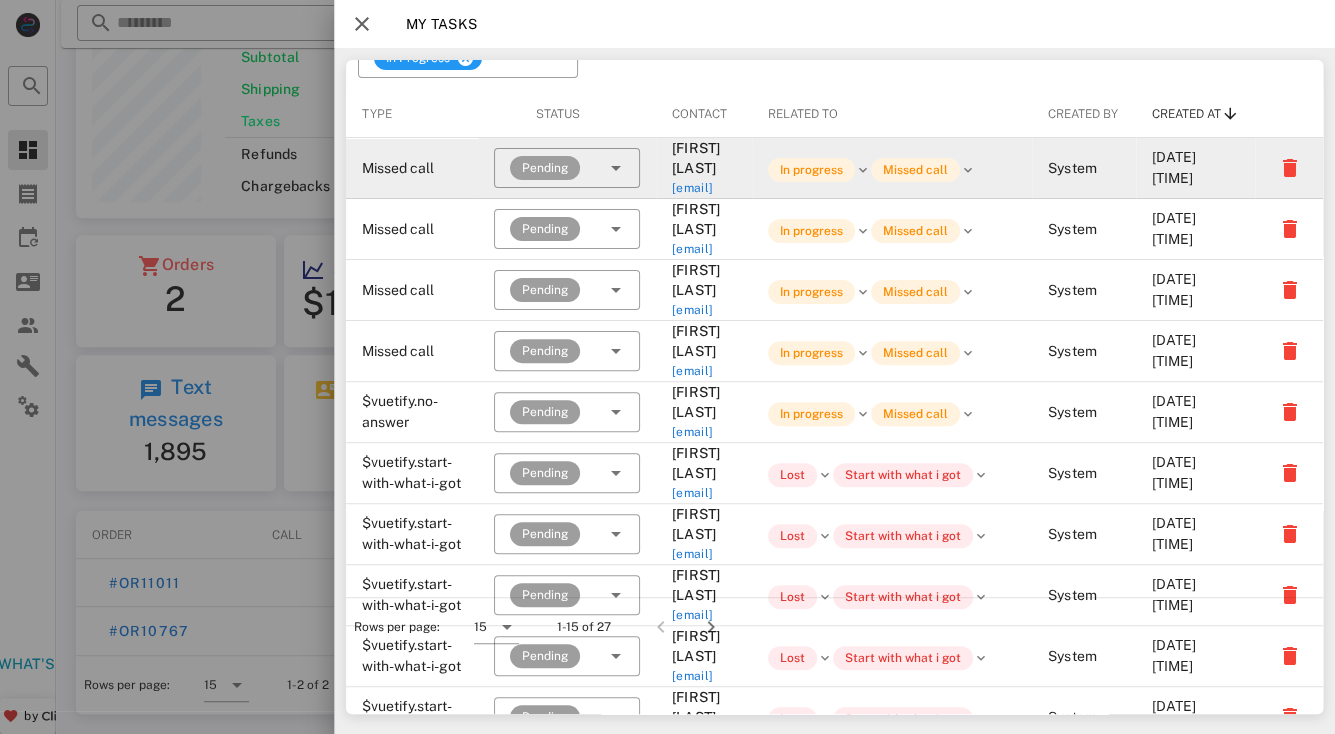 click on "[EMAIL]" at bounding box center [692, 188] 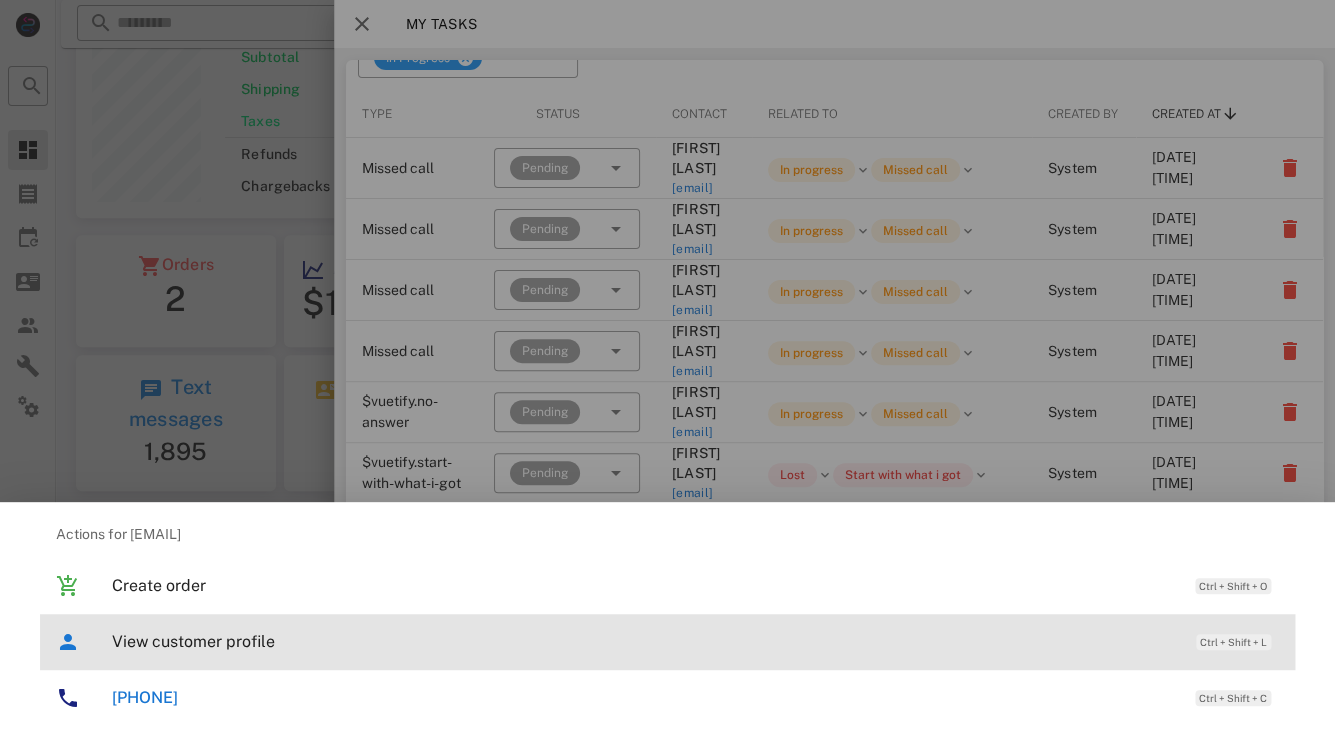 click on "View customer profile" at bounding box center [644, 641] 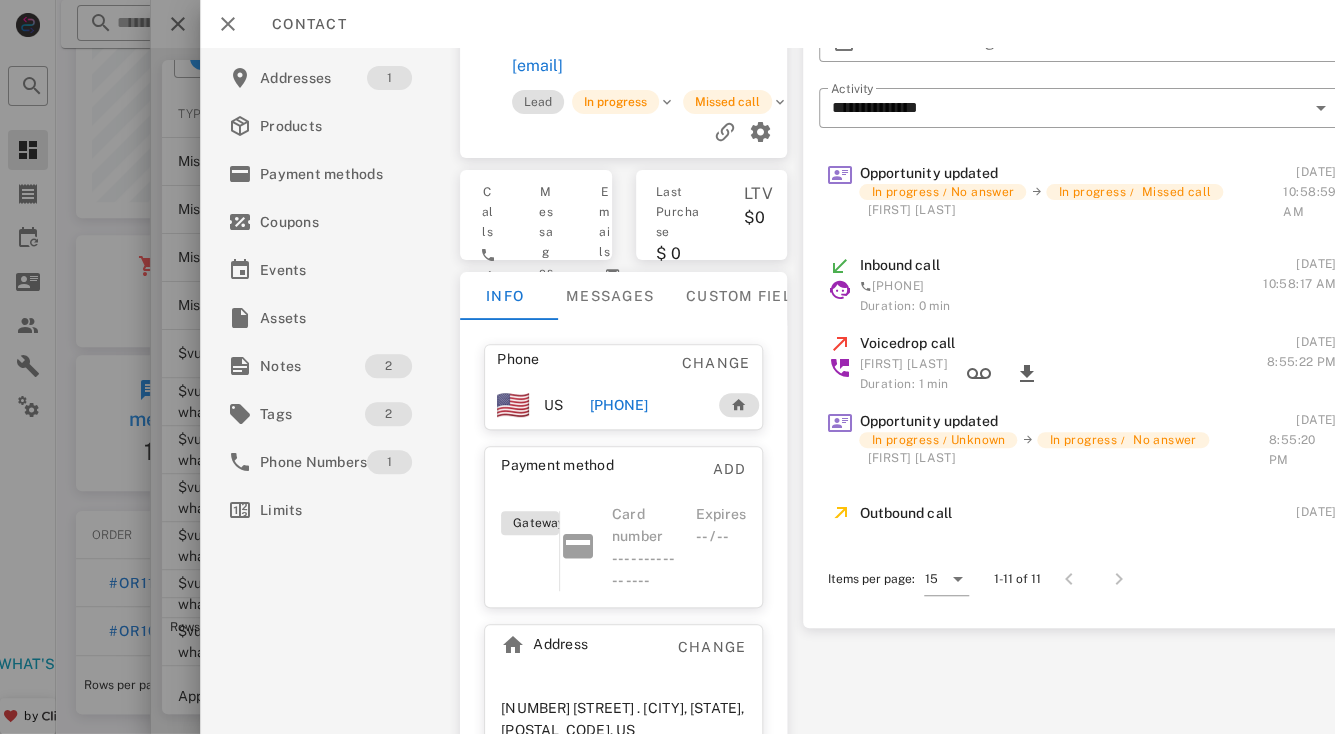 scroll, scrollTop: 131, scrollLeft: 0, axis: vertical 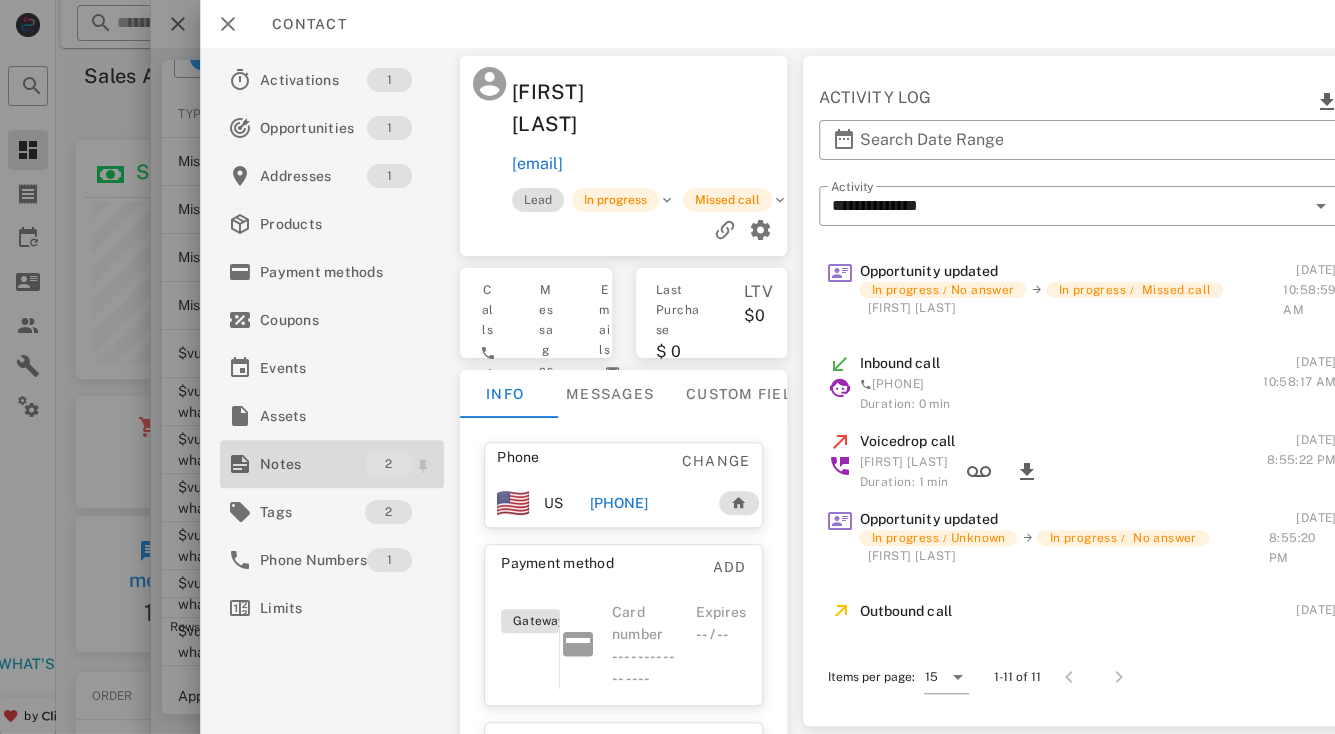 click on "Notes" at bounding box center [312, 464] 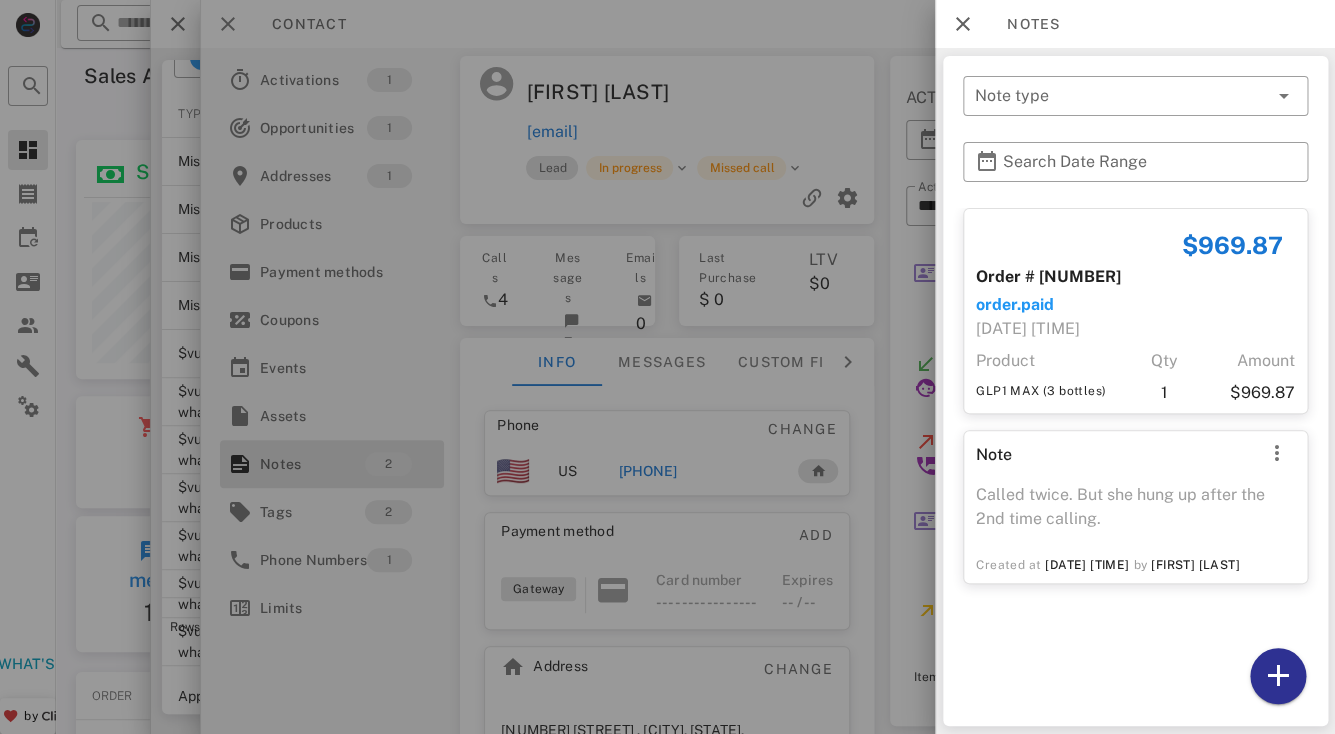 click at bounding box center (667, 367) 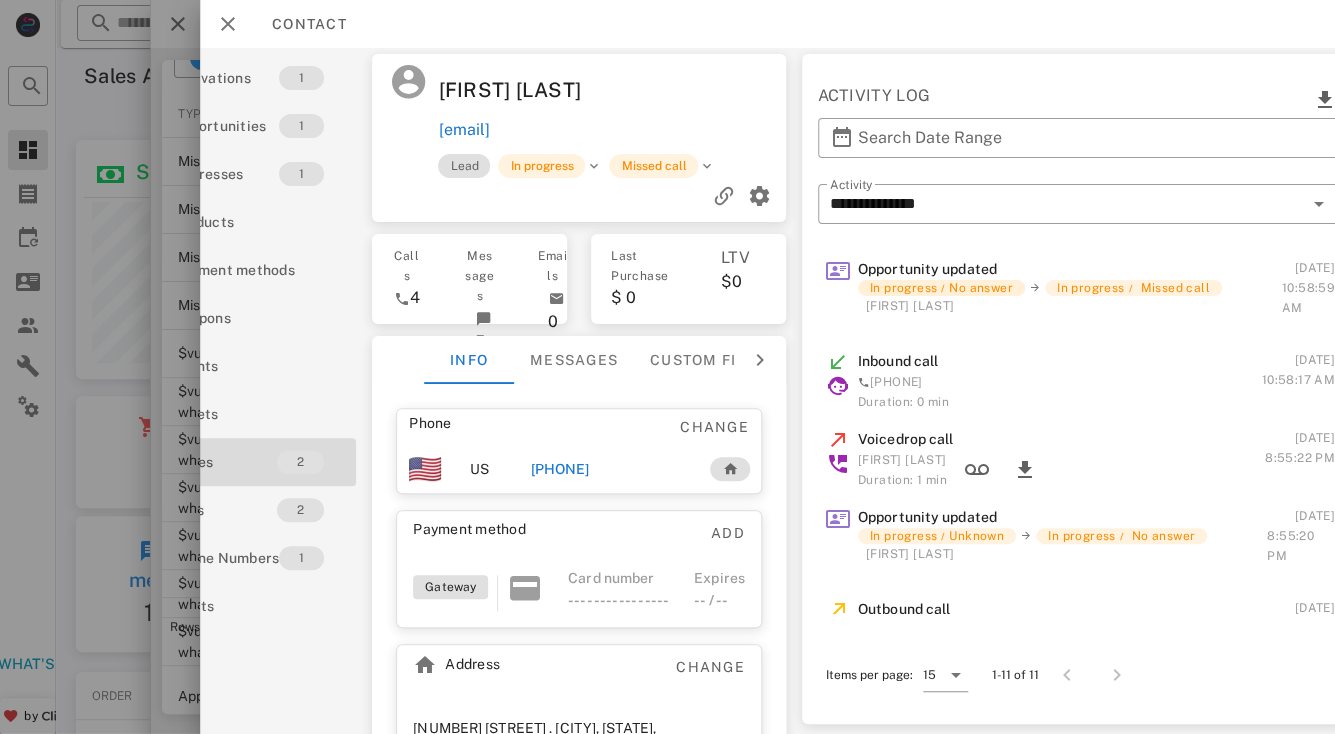 scroll, scrollTop: 2, scrollLeft: 0, axis: vertical 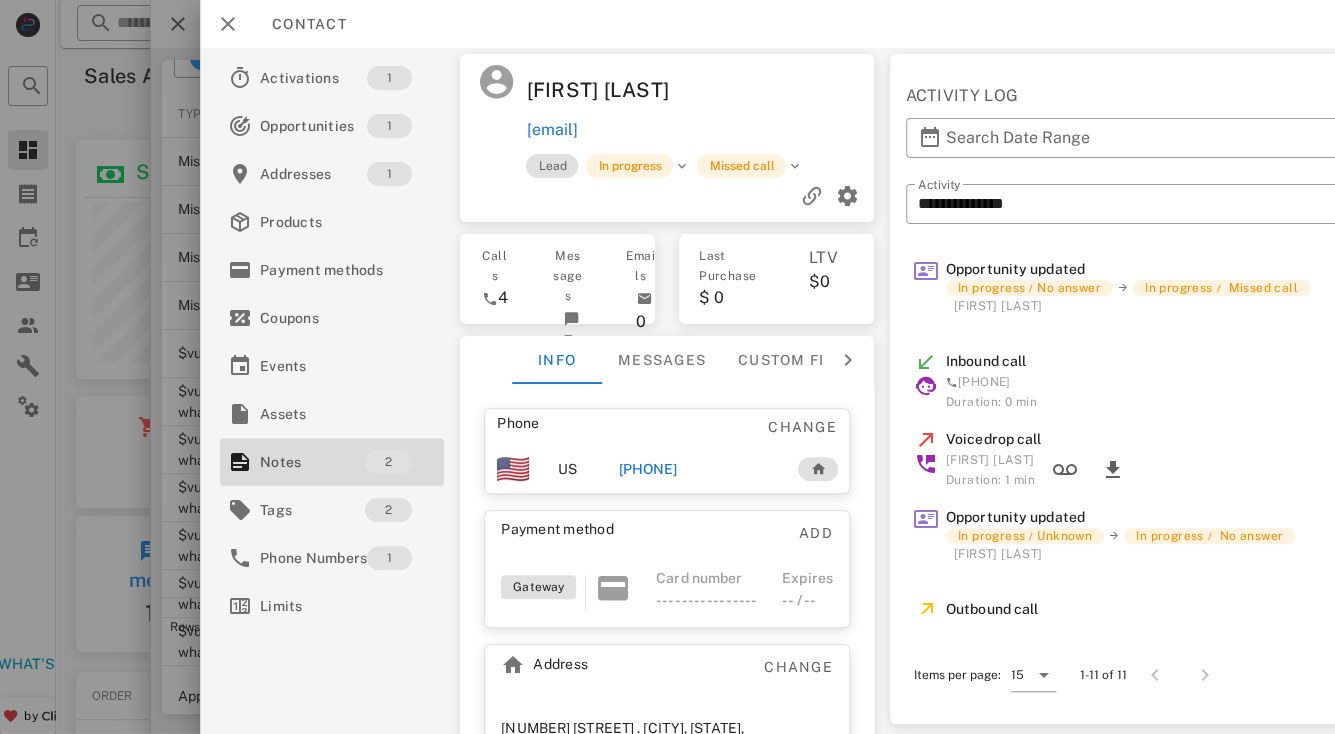click on "[PHONE]" at bounding box center [648, 469] 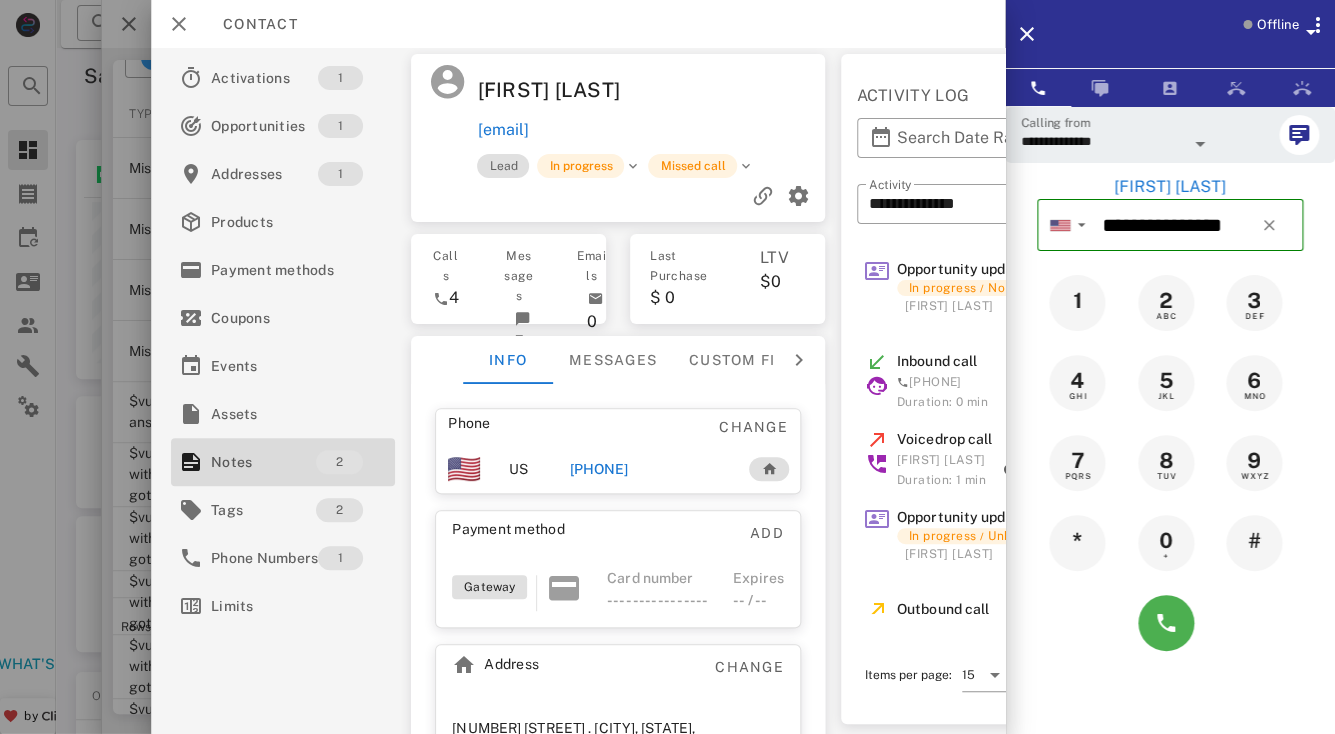 click on "[PHONE]" at bounding box center (598, 469) 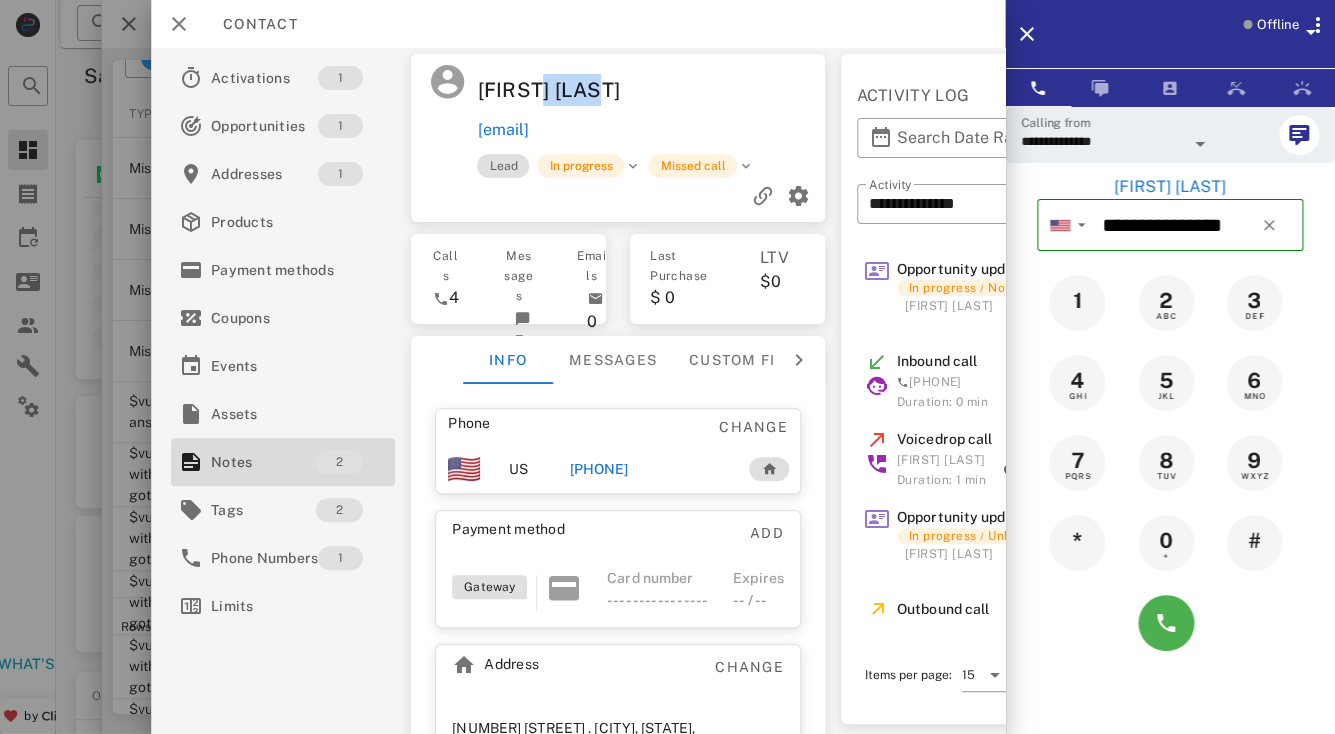 click on "[FIRST] [LAST]" at bounding box center [562, 90] 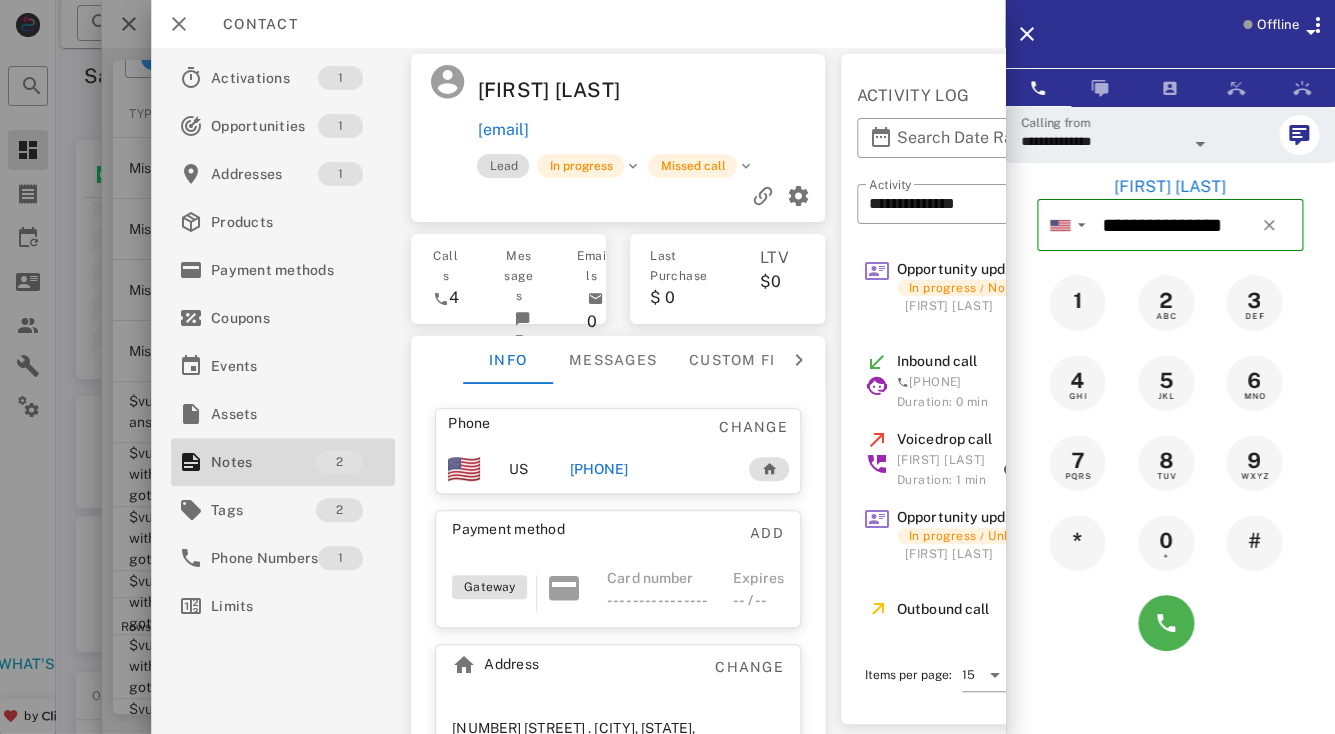 click on "[FIRST] [LAST]" at bounding box center (562, 90) 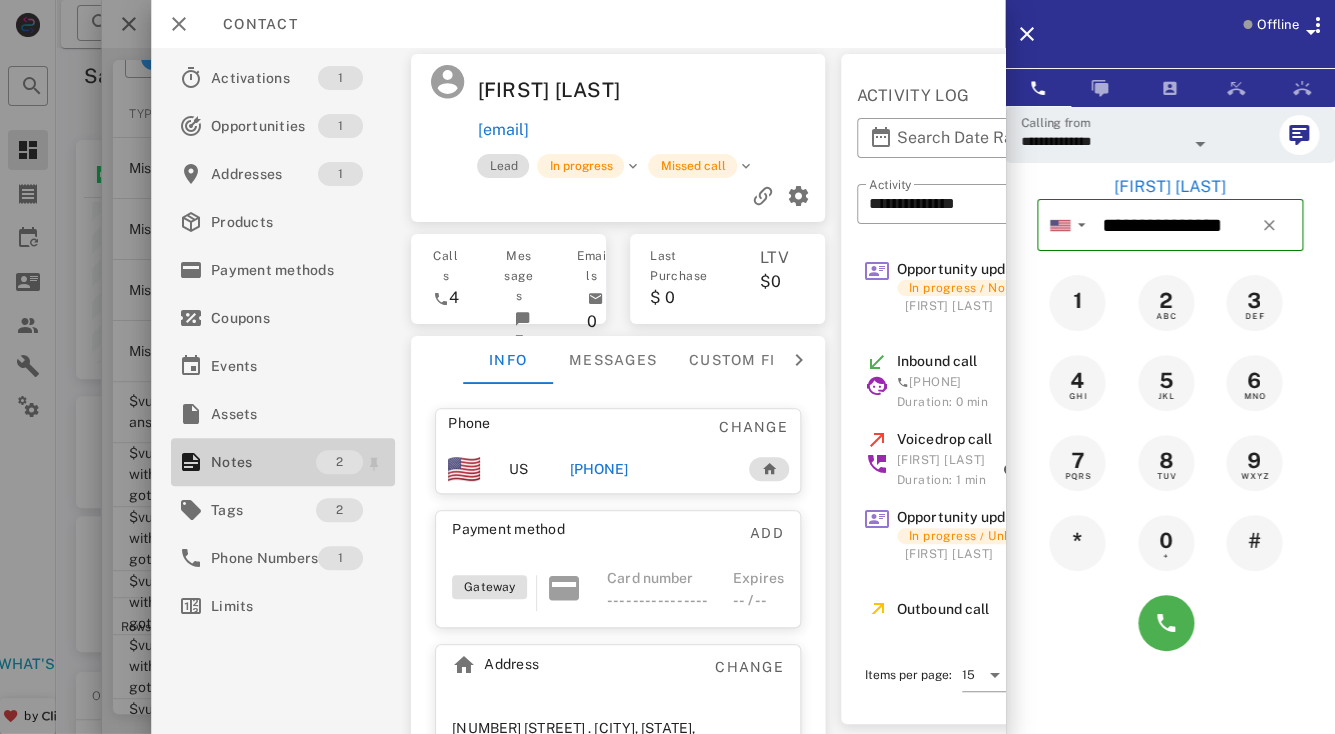 click on "Notes" at bounding box center (263, 462) 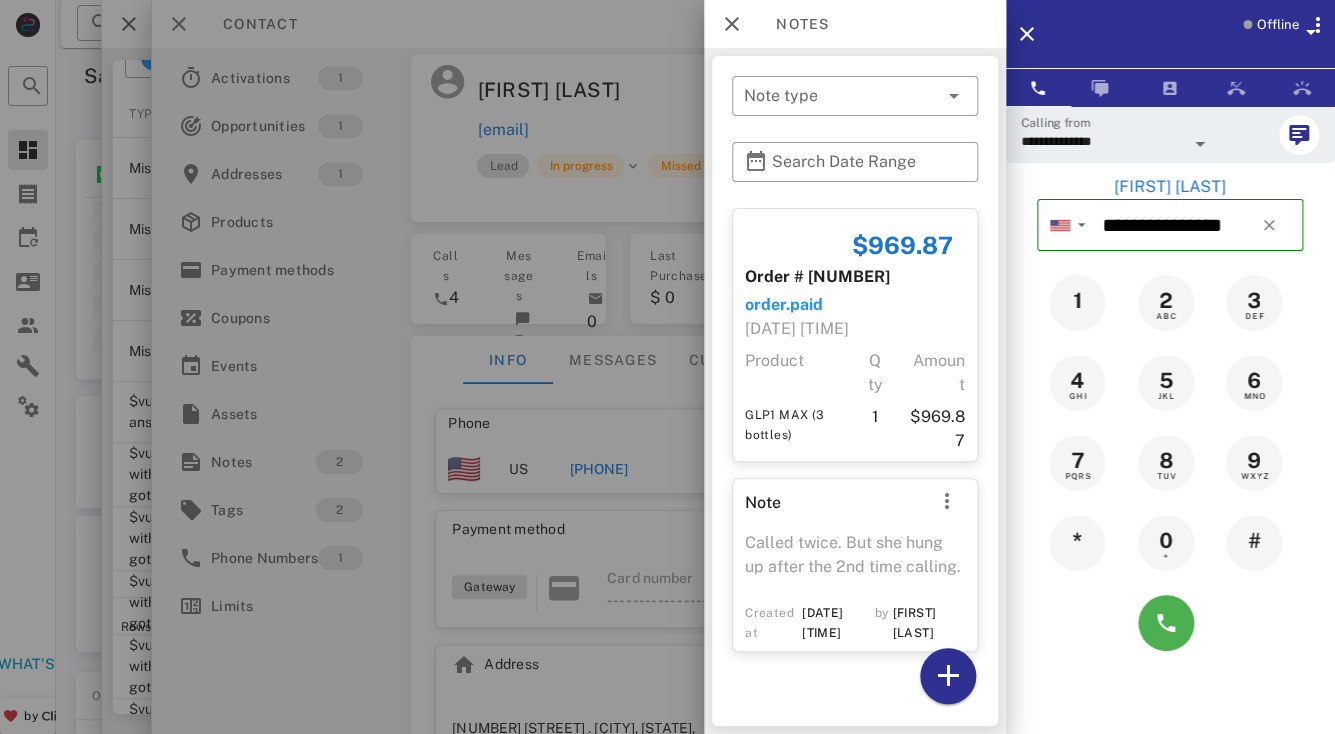 click at bounding box center (667, 367) 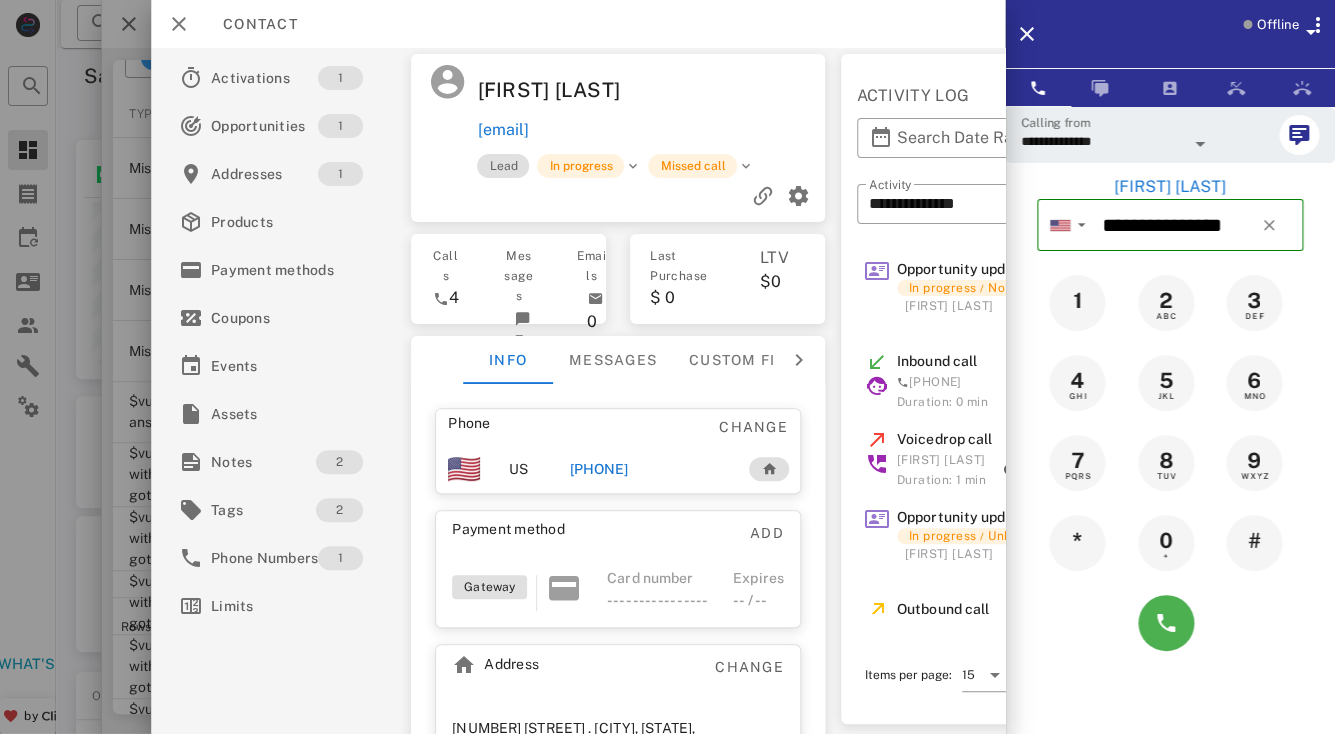 click on "[PHONE]" at bounding box center [598, 469] 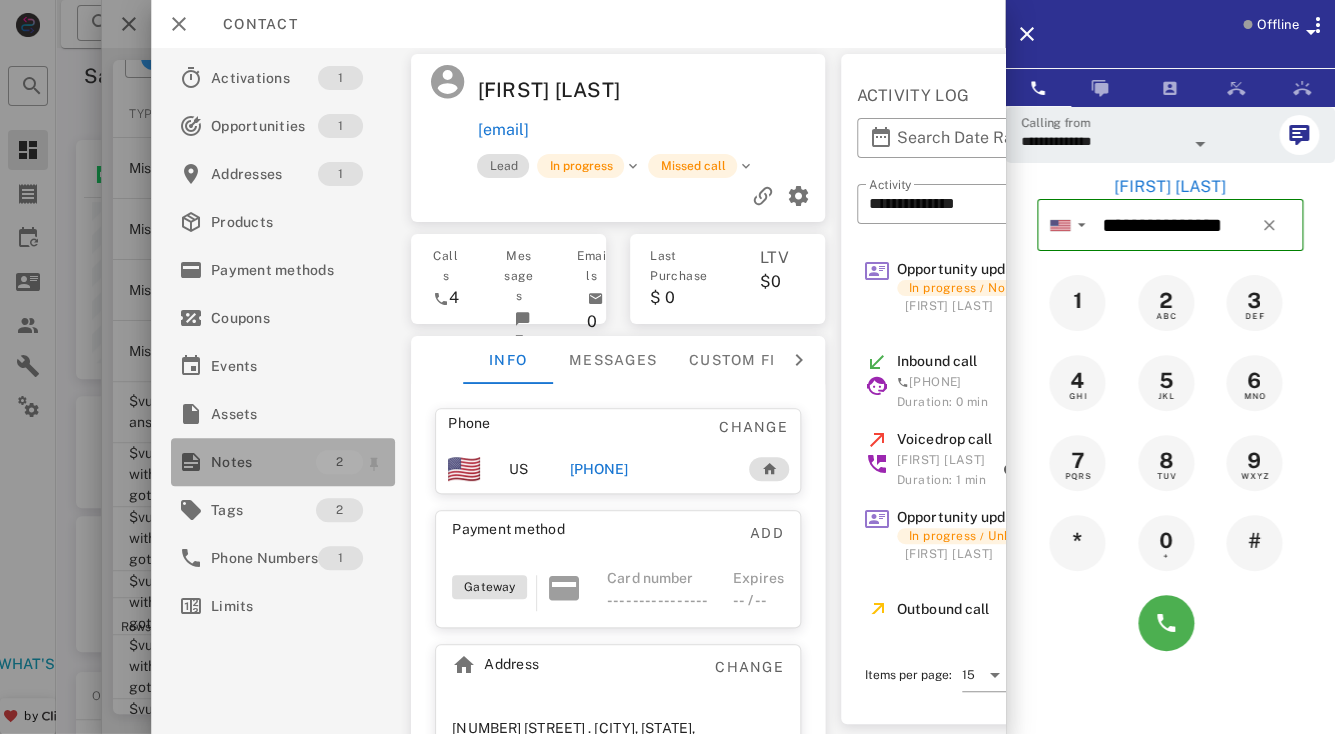 click on "Notes" at bounding box center (263, 462) 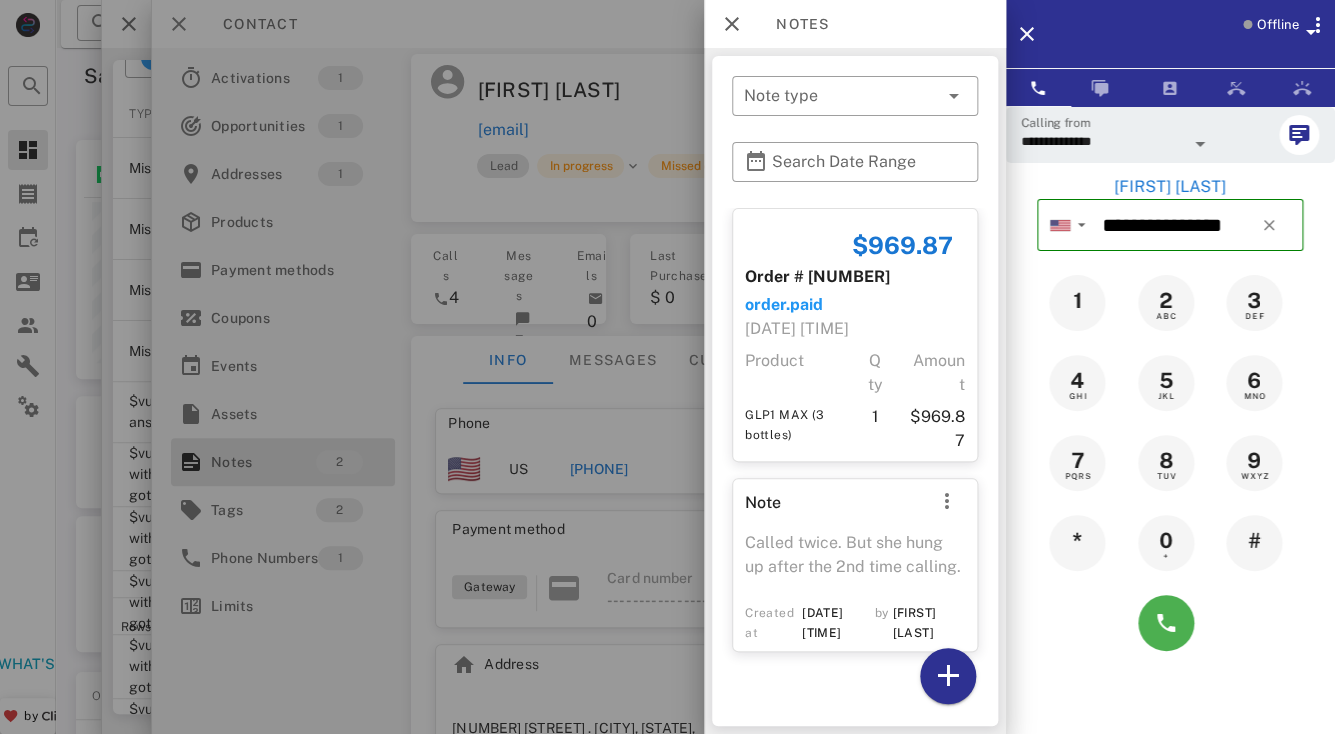 click at bounding box center (667, 367) 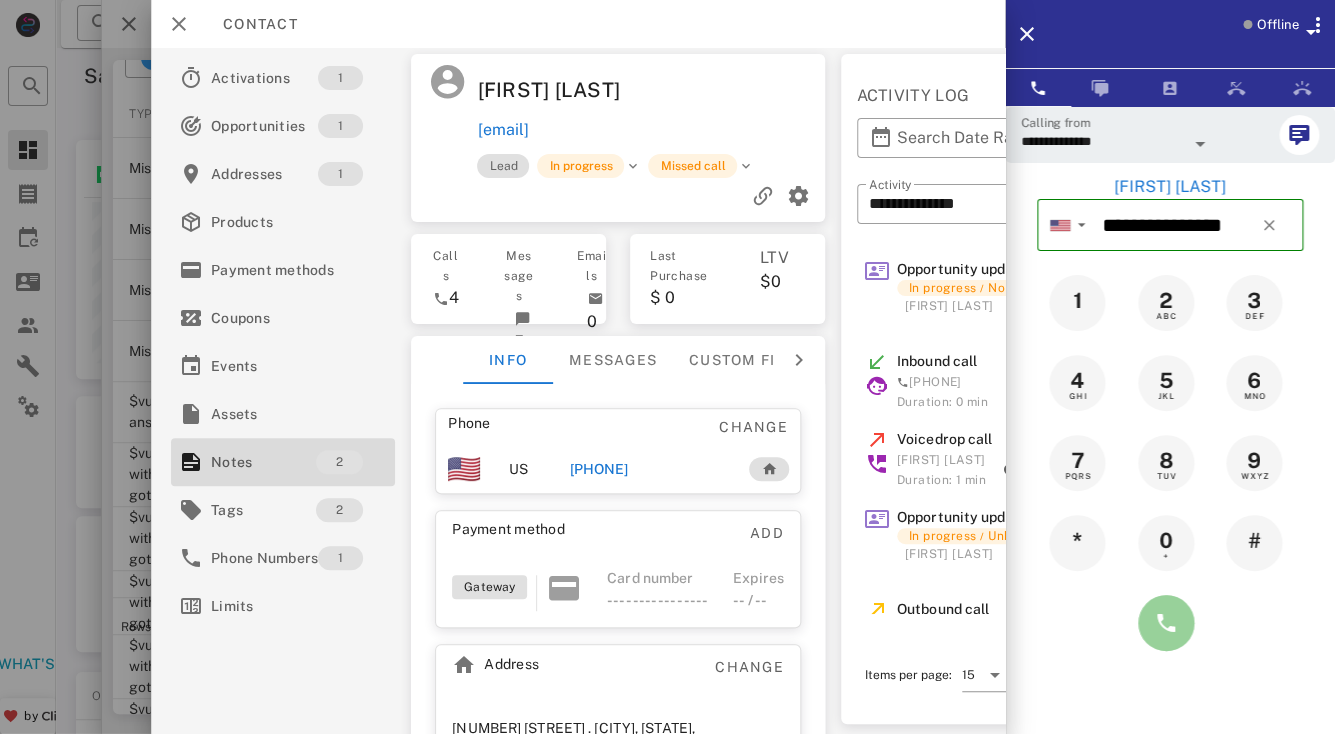 click at bounding box center [1166, 623] 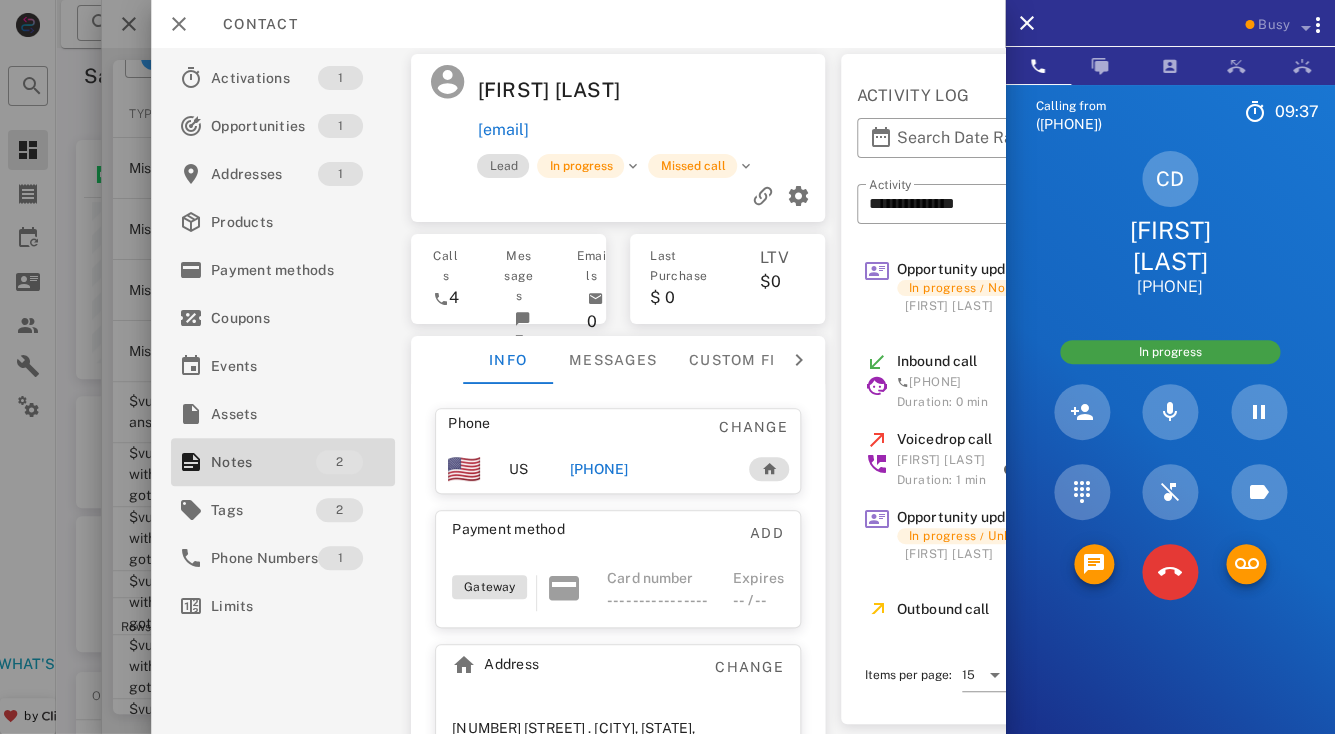 scroll, scrollTop: 87, scrollLeft: 0, axis: vertical 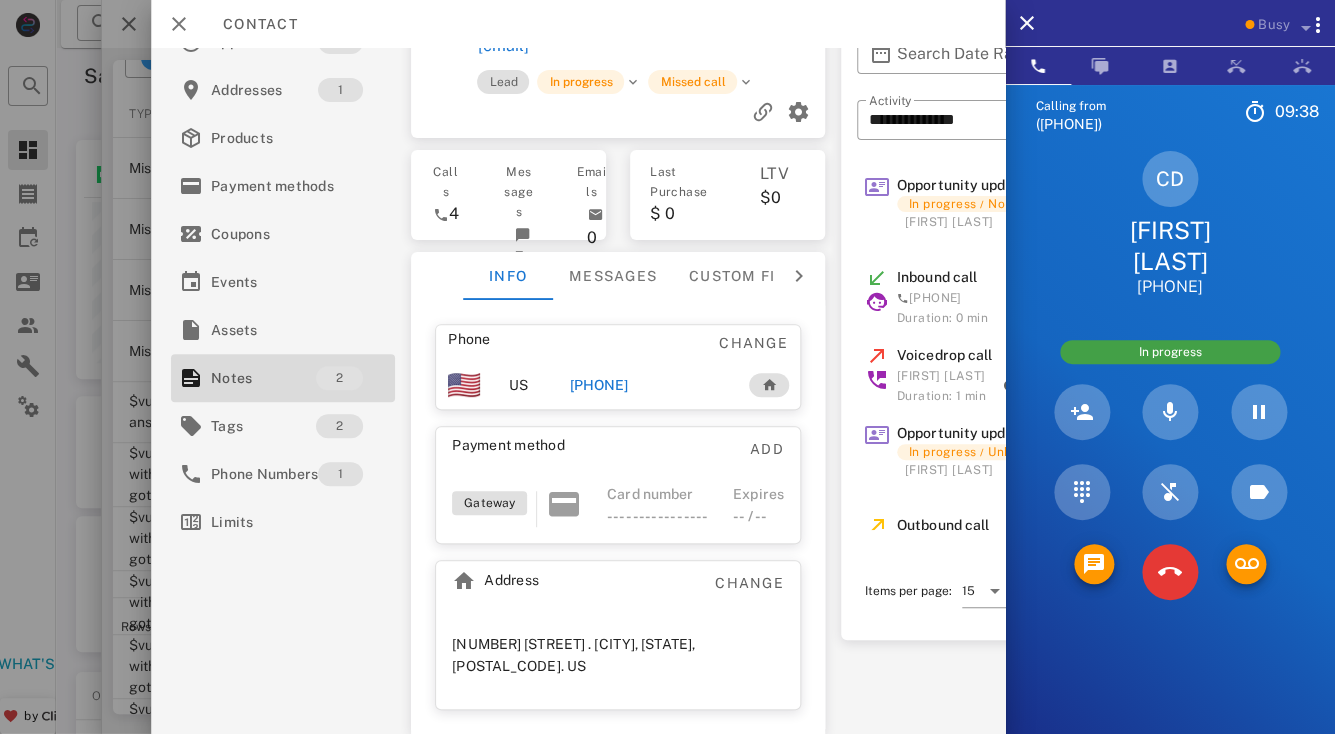 click on "[NUMBER] [STREET] .
[CITY], [STATE], [POSTAL_CODE].
US" at bounding box center (618, 655) 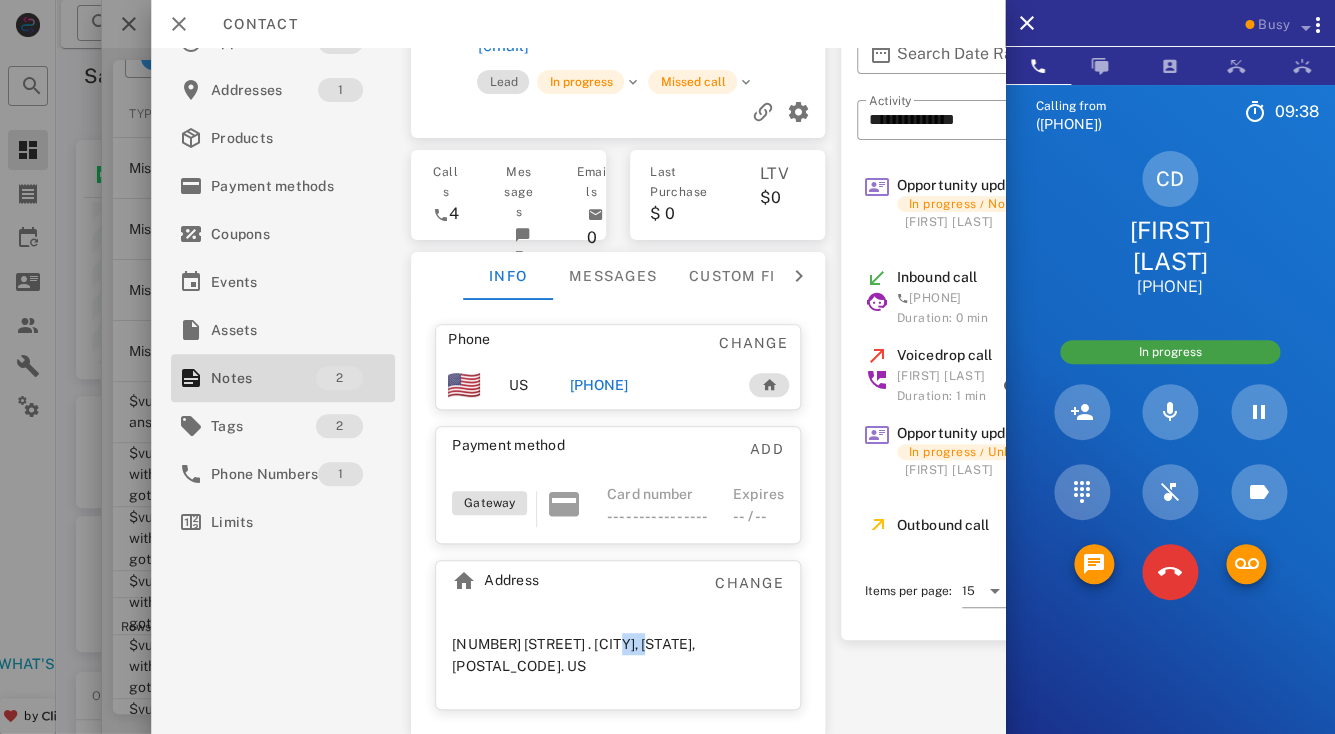 click on "[NUMBER] [STREET] .
[CITY], [STATE], [POSTAL_CODE].
US" at bounding box center (618, 655) 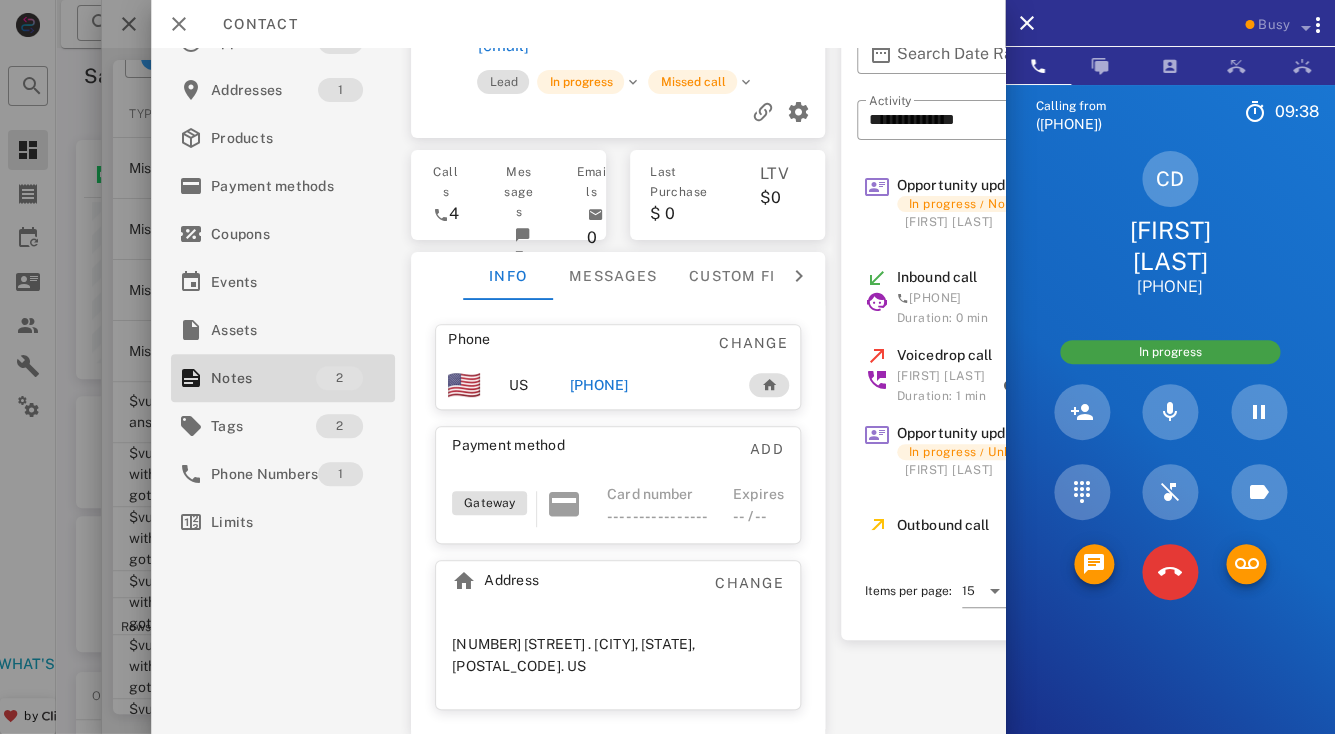 click on "[NUMBER] [STREET] .
[CITY], [STATE], [POSTAL_CODE].
US" at bounding box center (618, 655) 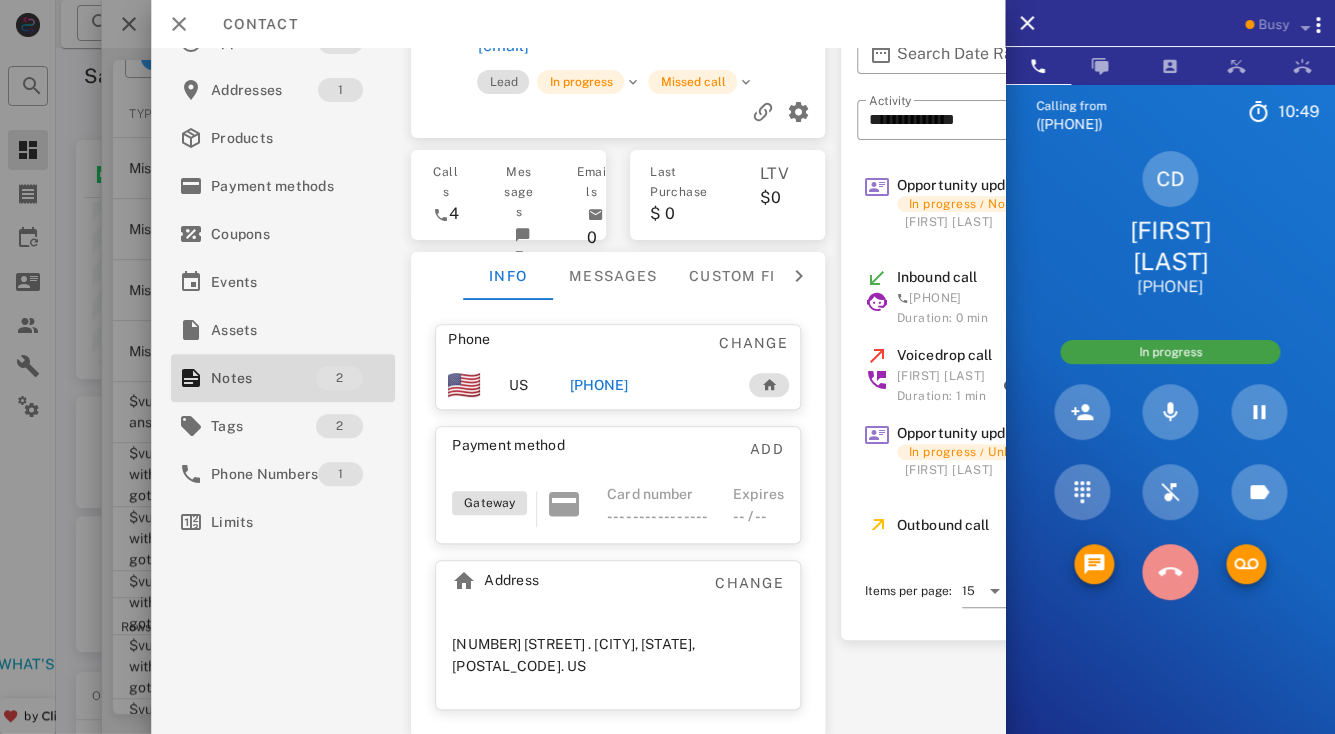 click at bounding box center [1170, 572] 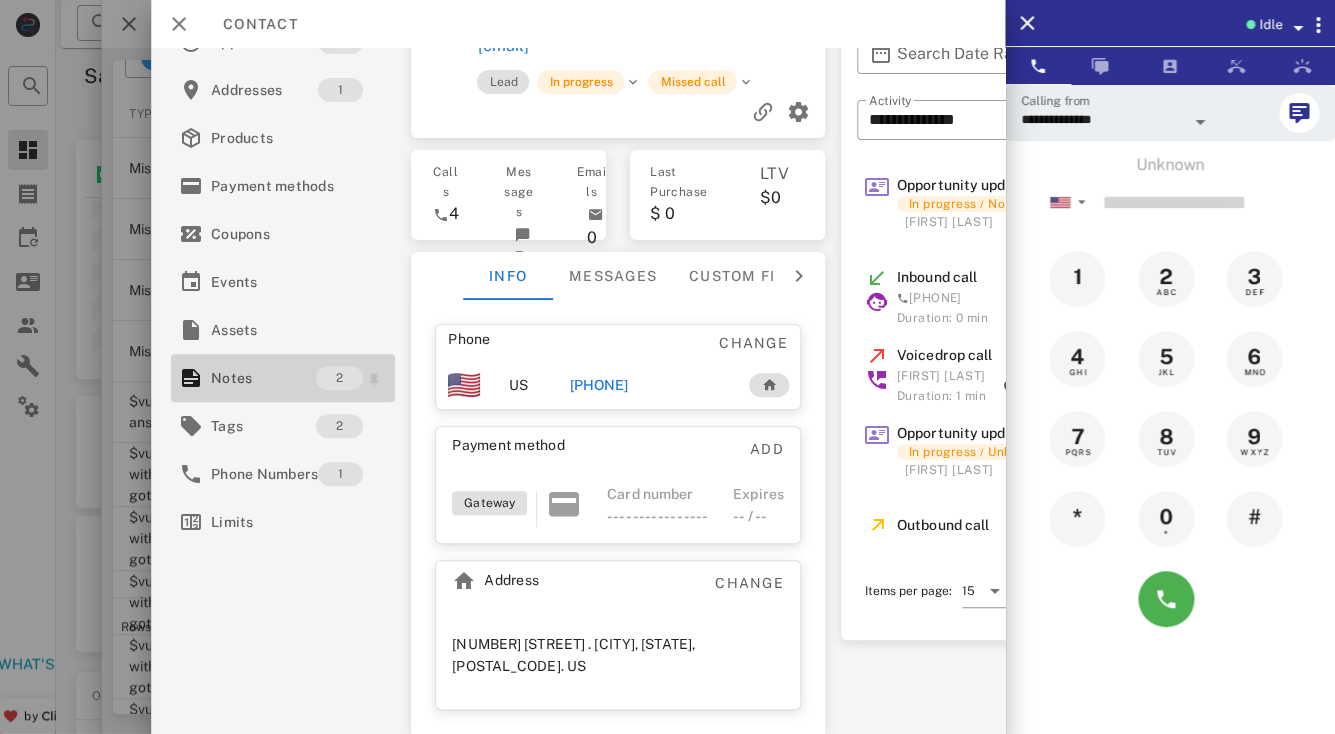 click on "Notes" at bounding box center [263, 378] 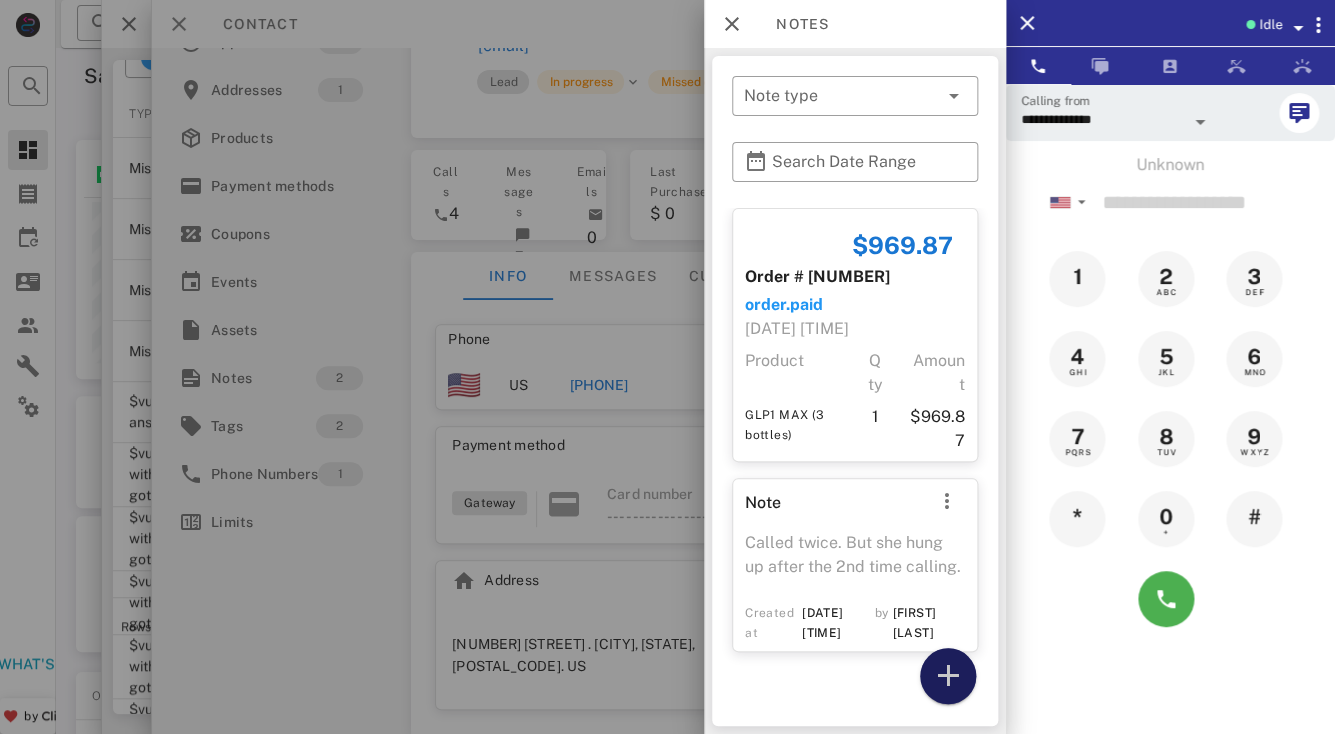 click at bounding box center [947, 676] 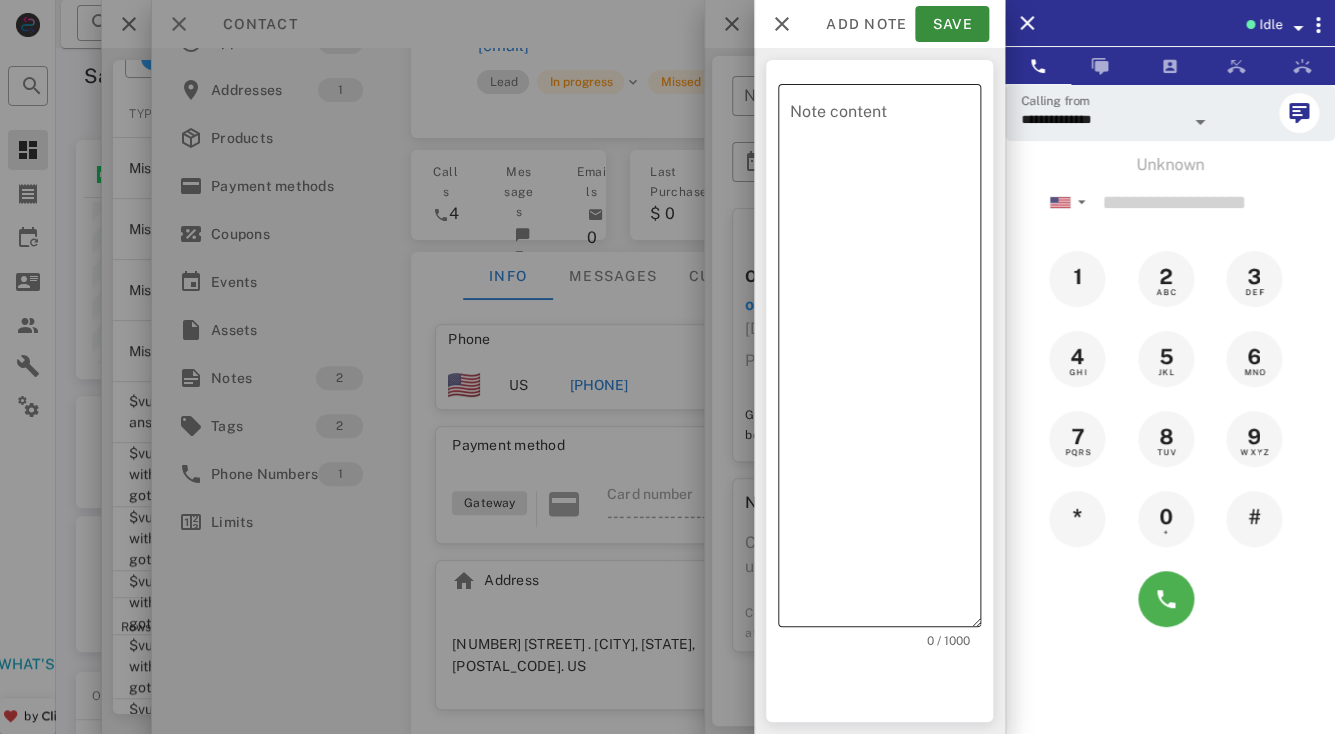 click on "Note content" at bounding box center [885, 360] 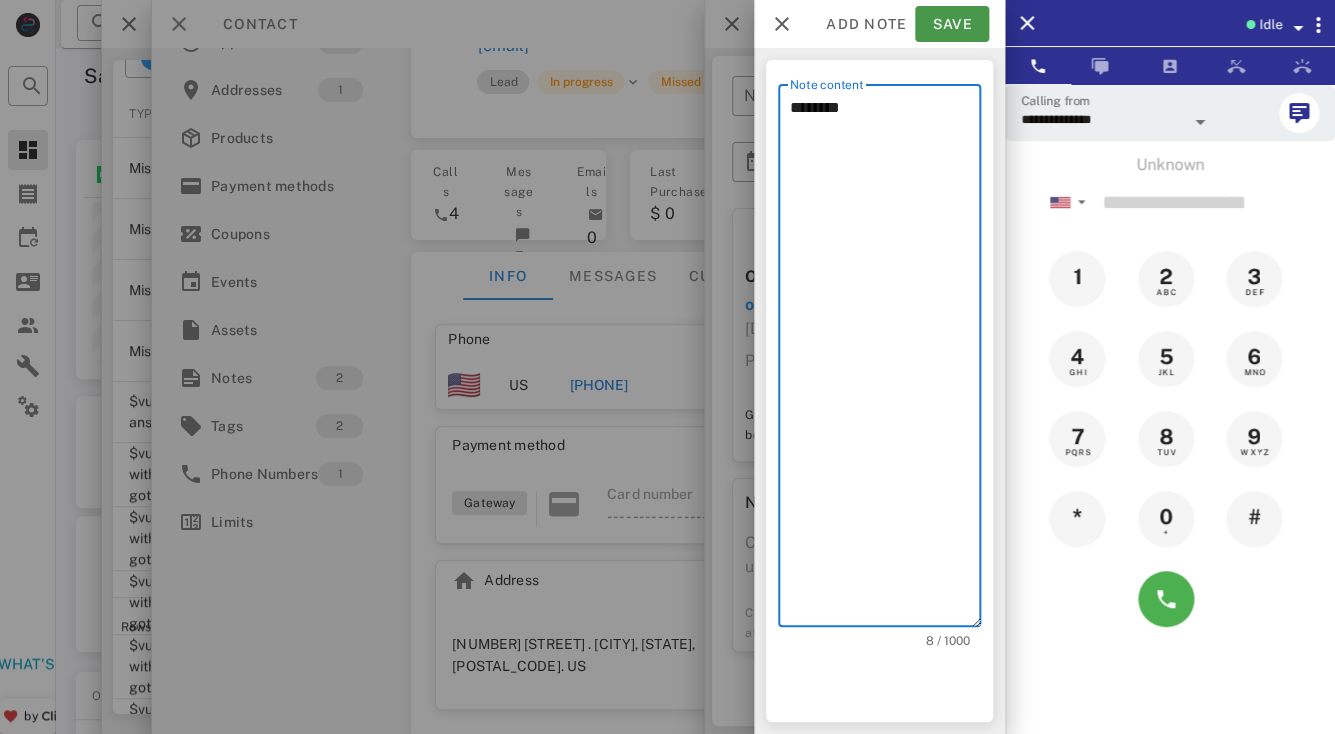 type on "********" 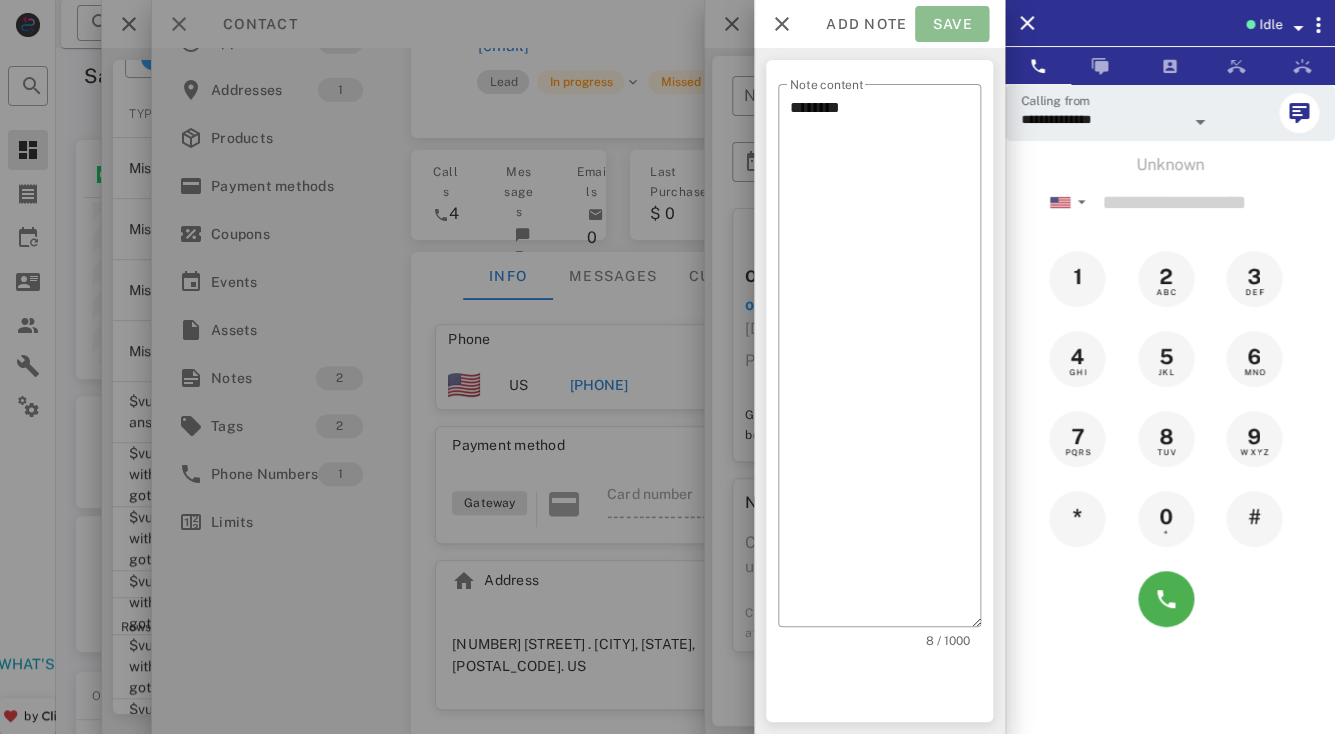 click on "Save" at bounding box center [952, 24] 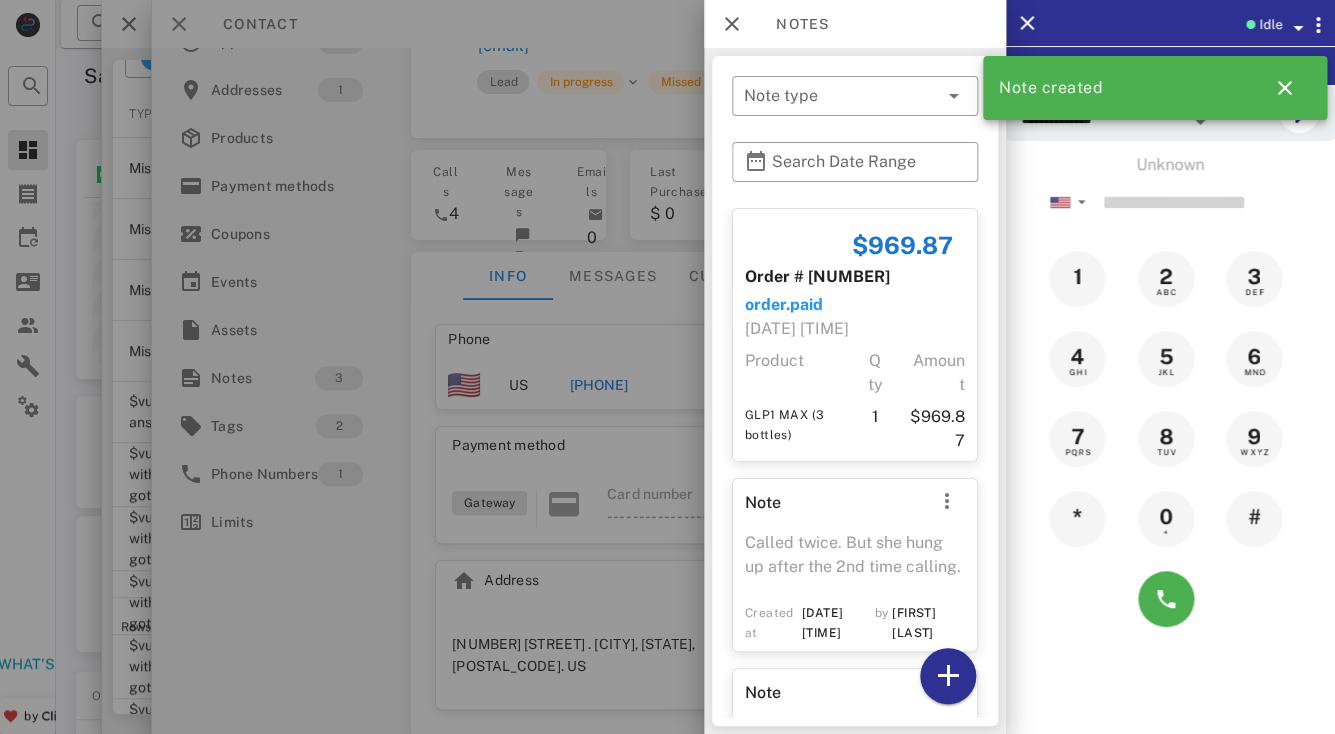click at bounding box center (667, 367) 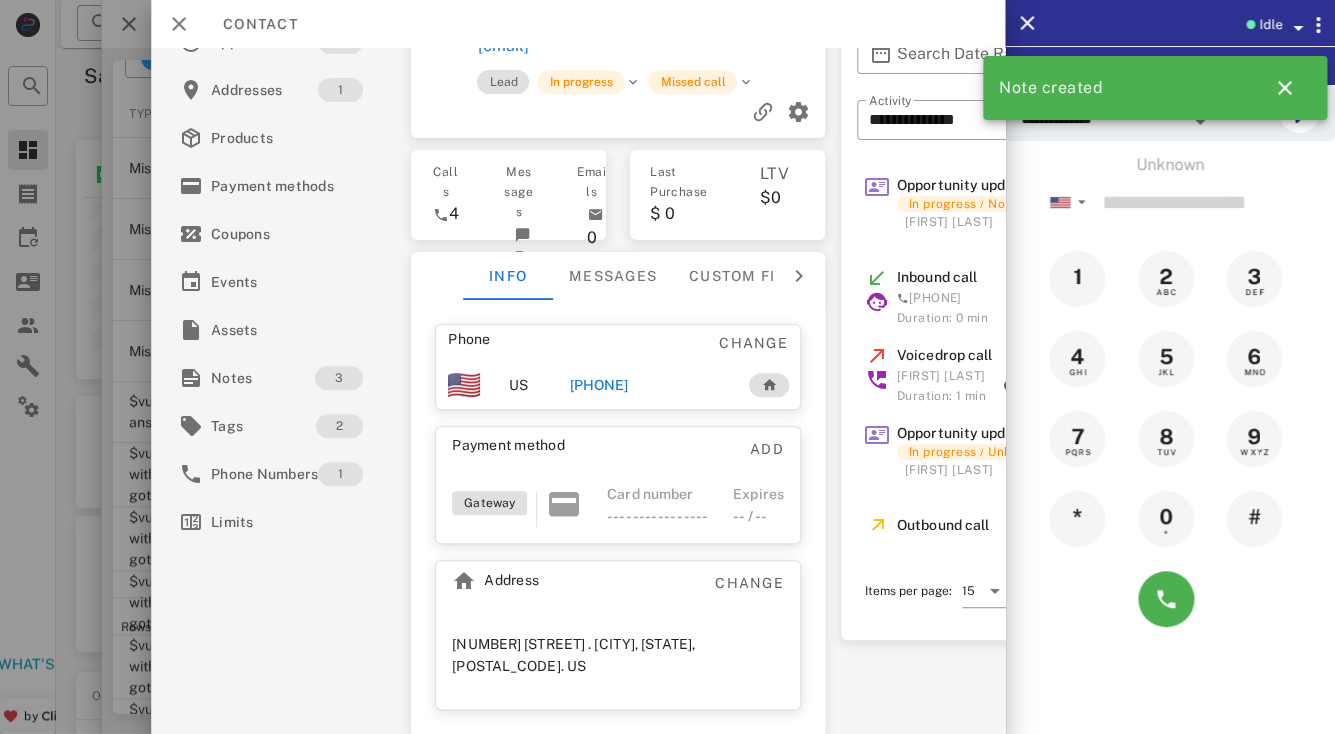 scroll, scrollTop: 0, scrollLeft: 0, axis: both 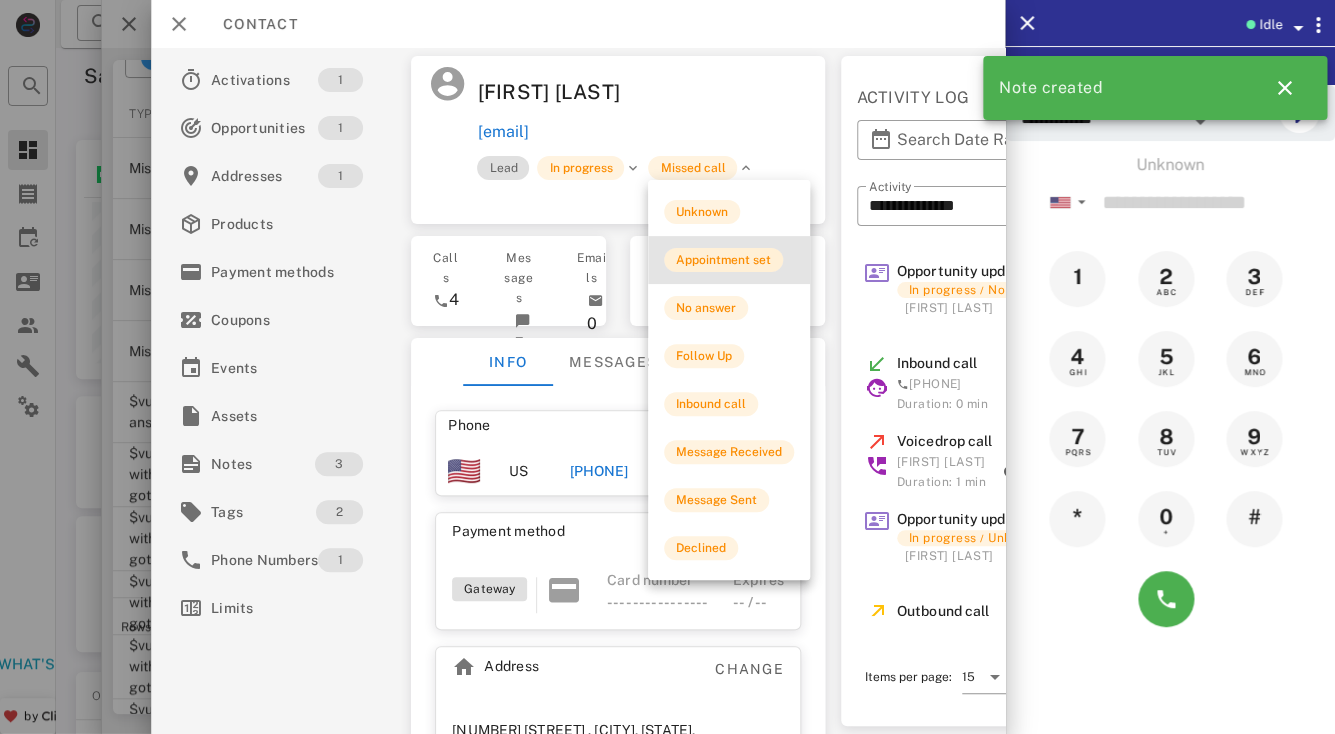 click on "Appointment set" at bounding box center (723, 260) 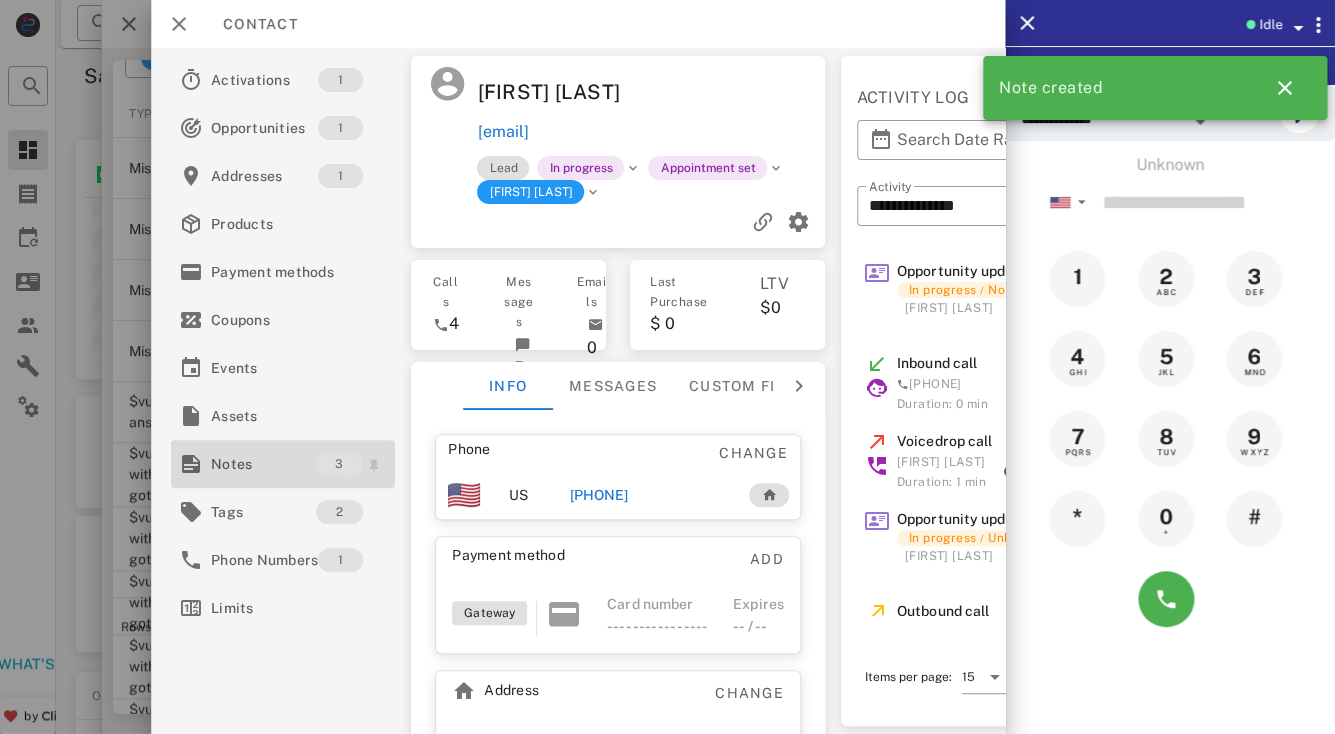 click on "Notes" at bounding box center (263, 464) 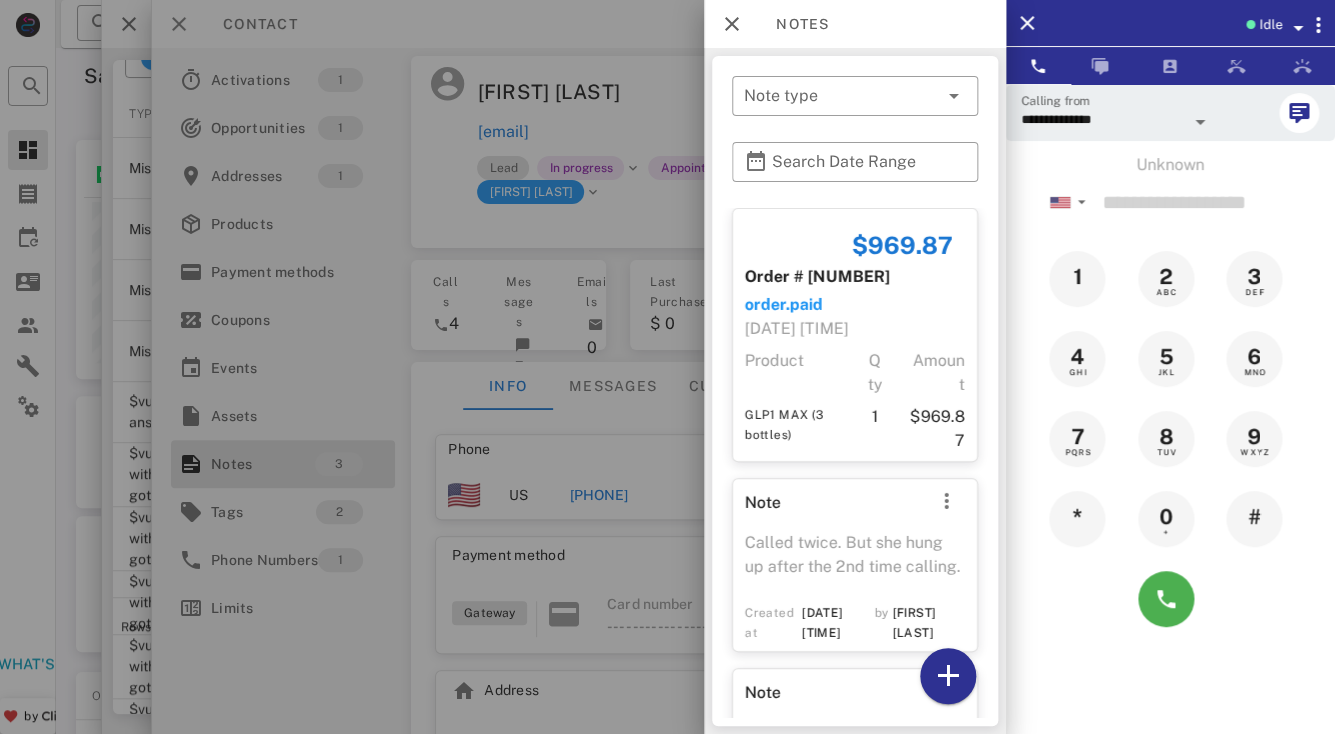 scroll, scrollTop: 130, scrollLeft: 0, axis: vertical 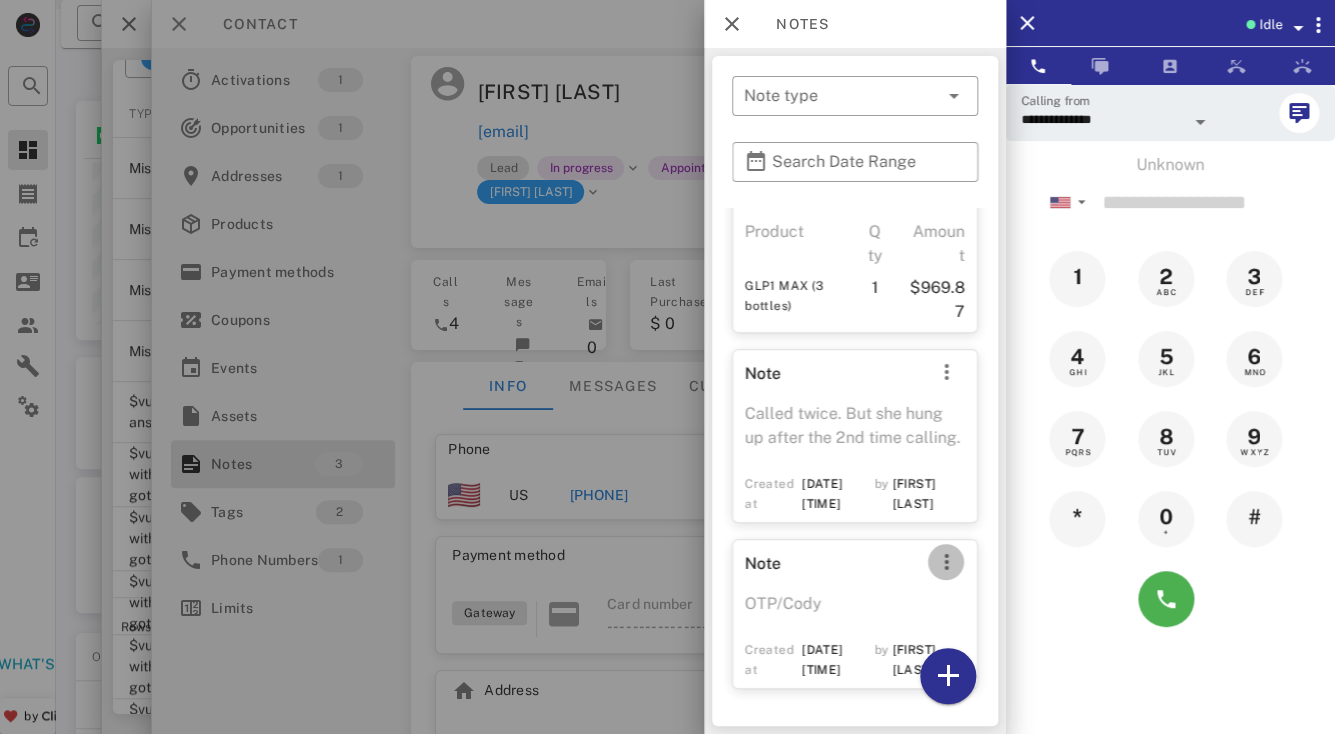 click at bounding box center [946, 562] 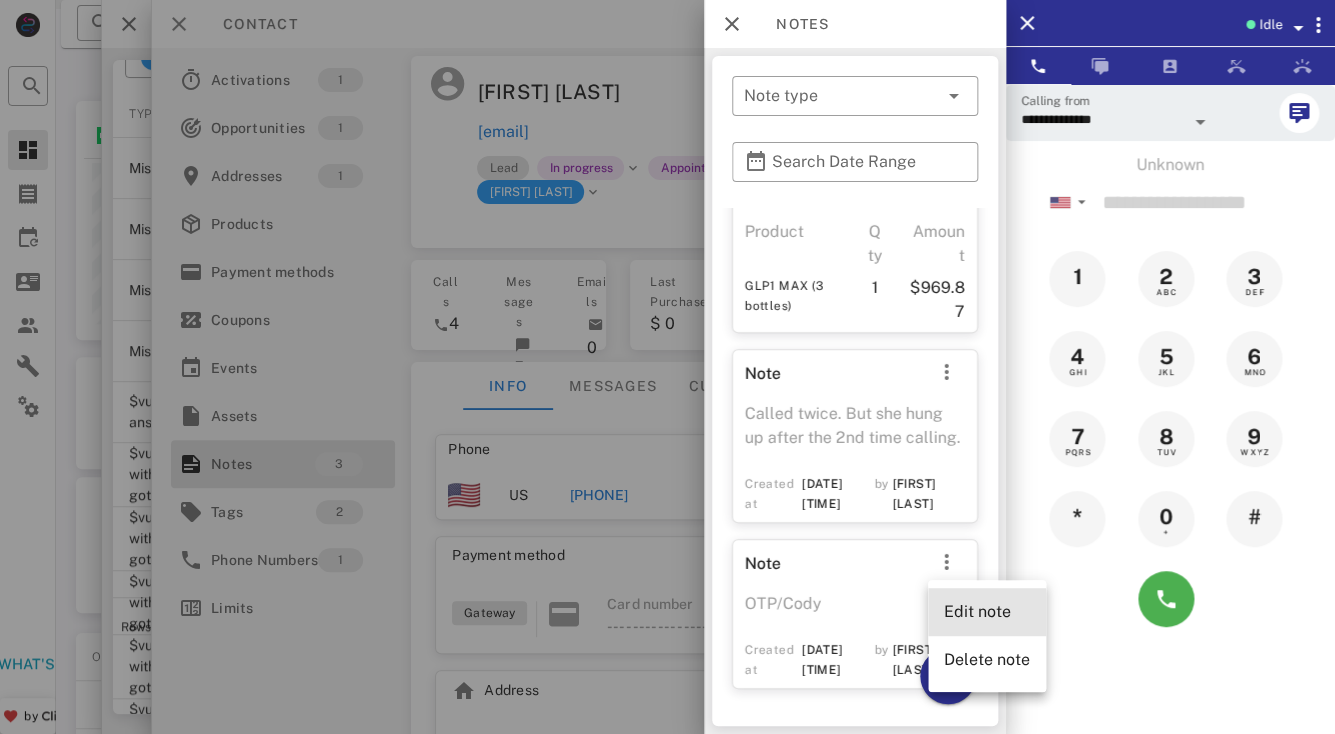 click on "Edit note" at bounding box center [987, 611] 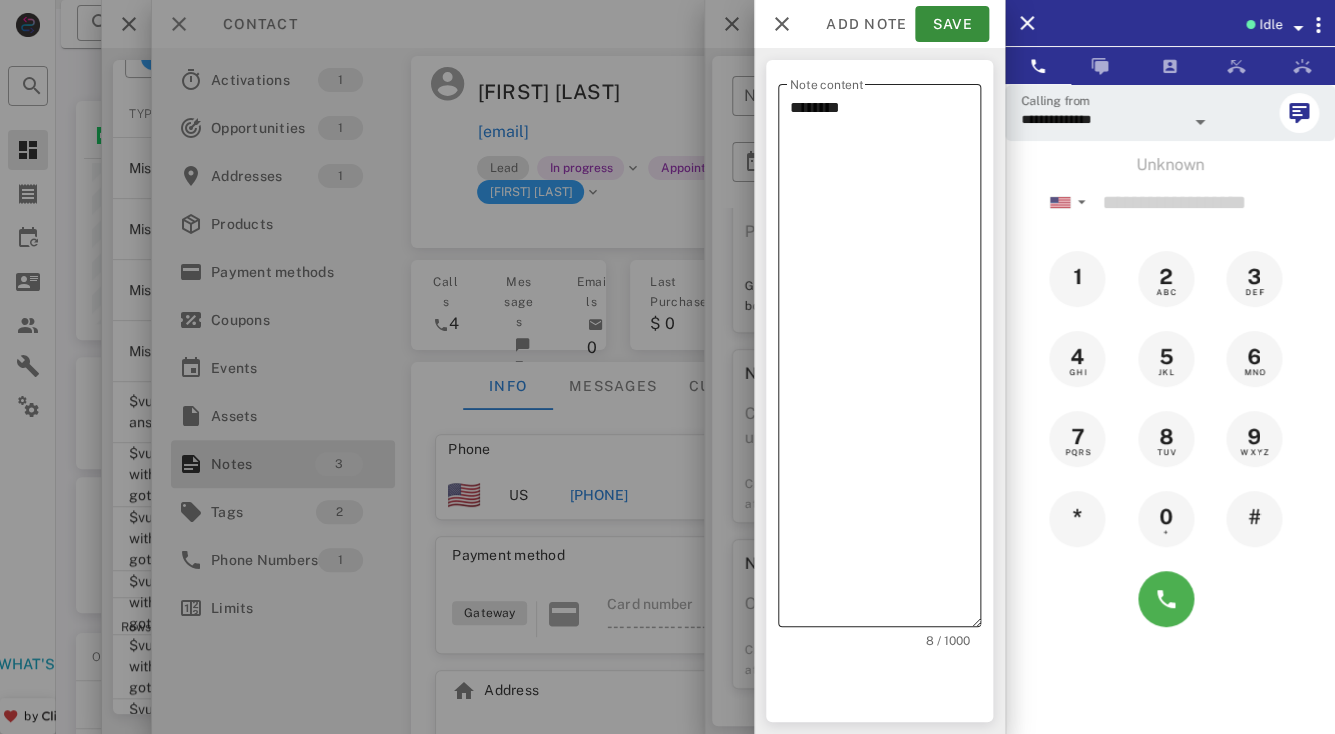 click on "********" at bounding box center [885, 360] 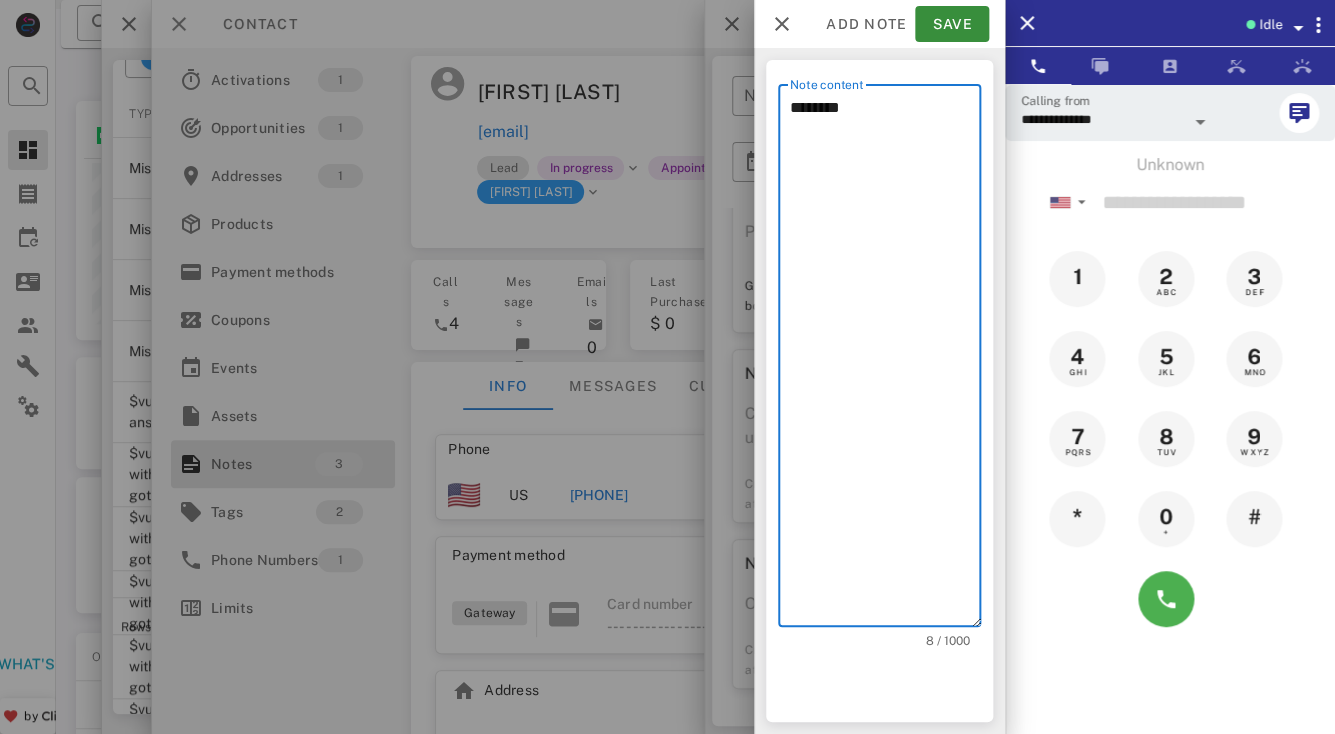 click on "********" at bounding box center (885, 360) 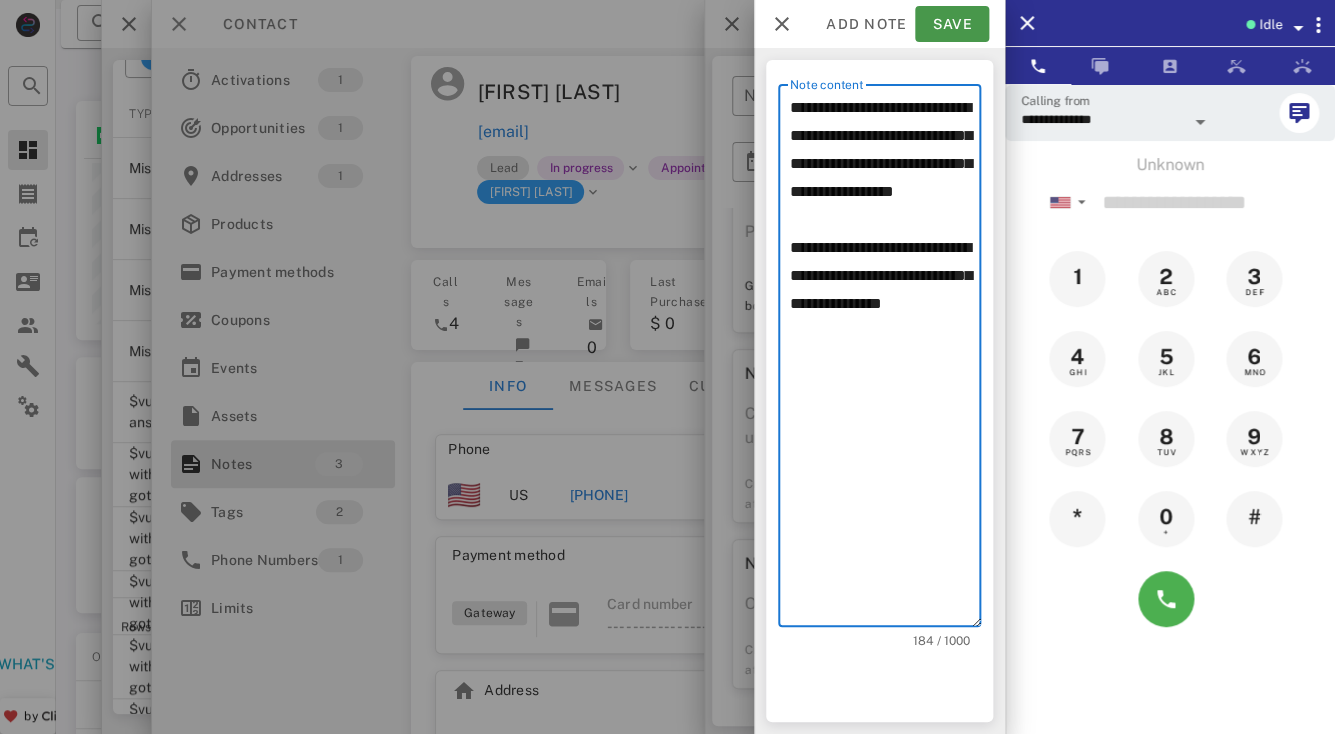 type on "**********" 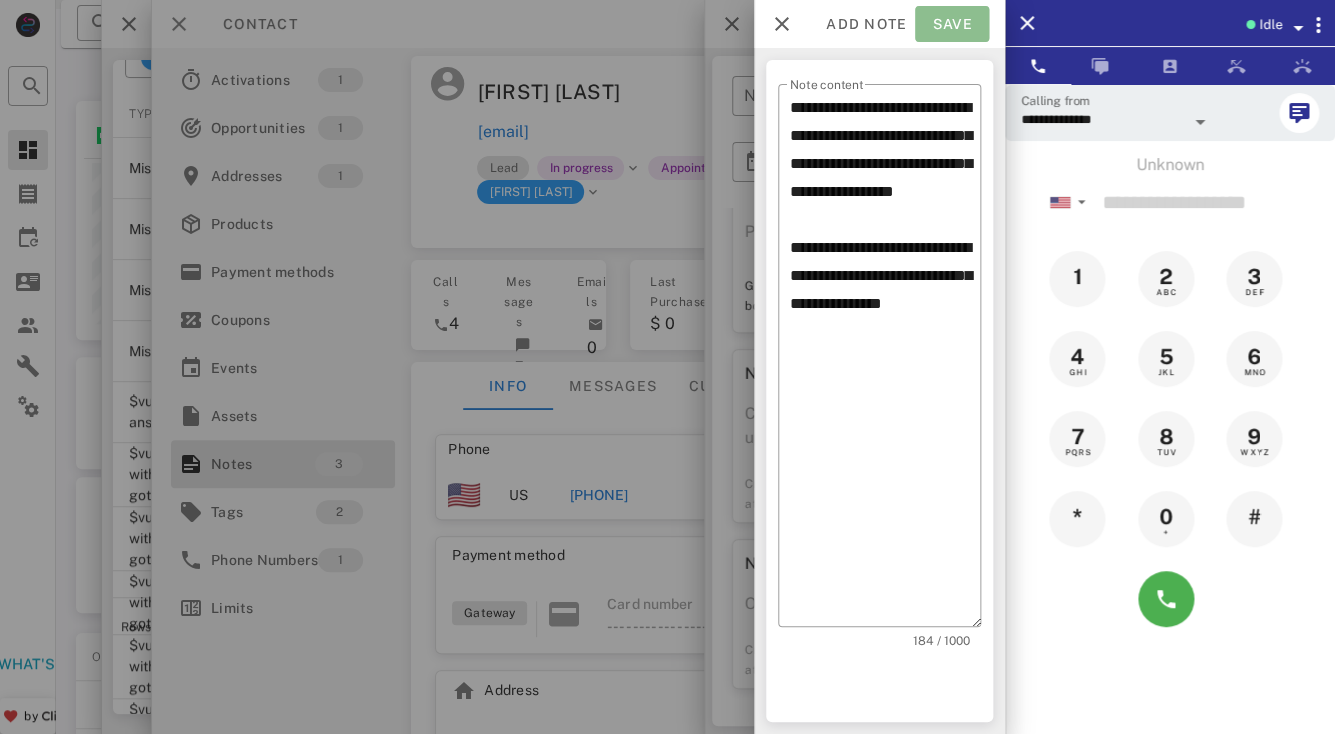 click on "Save" at bounding box center [952, 24] 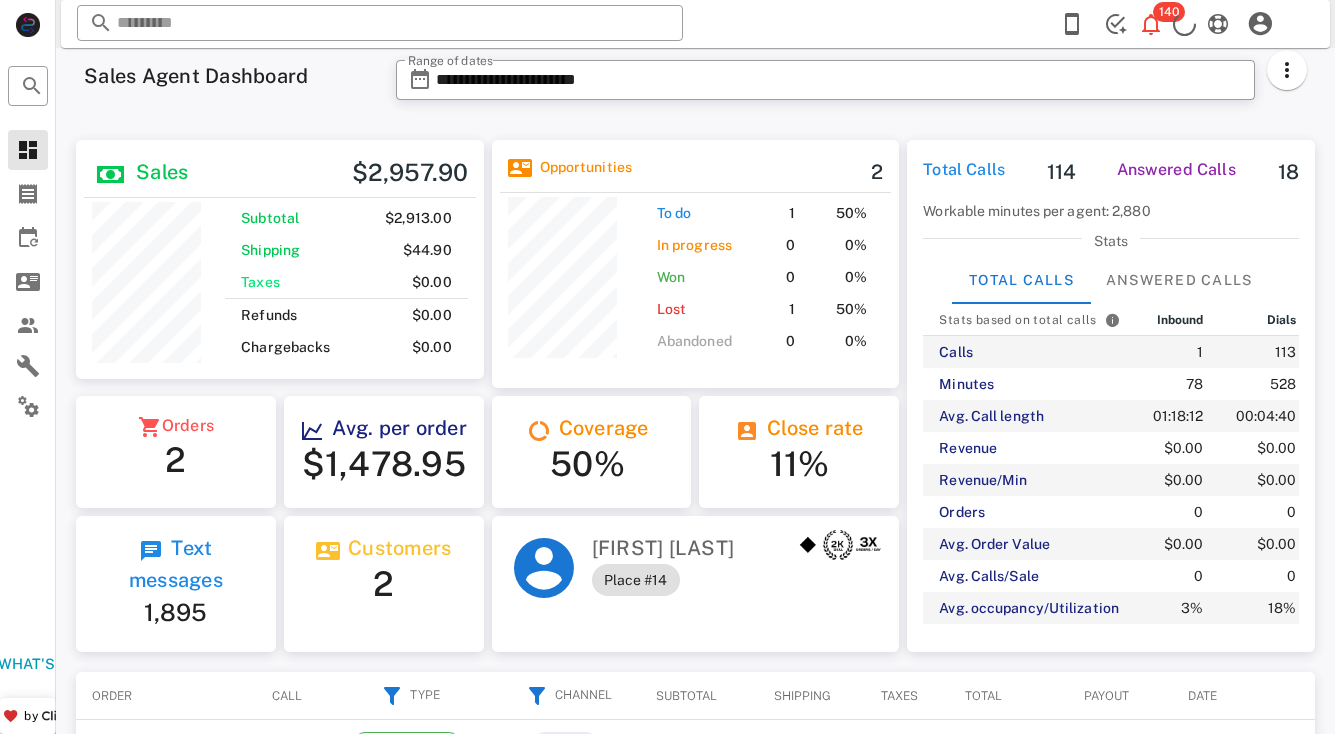 scroll, scrollTop: 0, scrollLeft: 0, axis: both 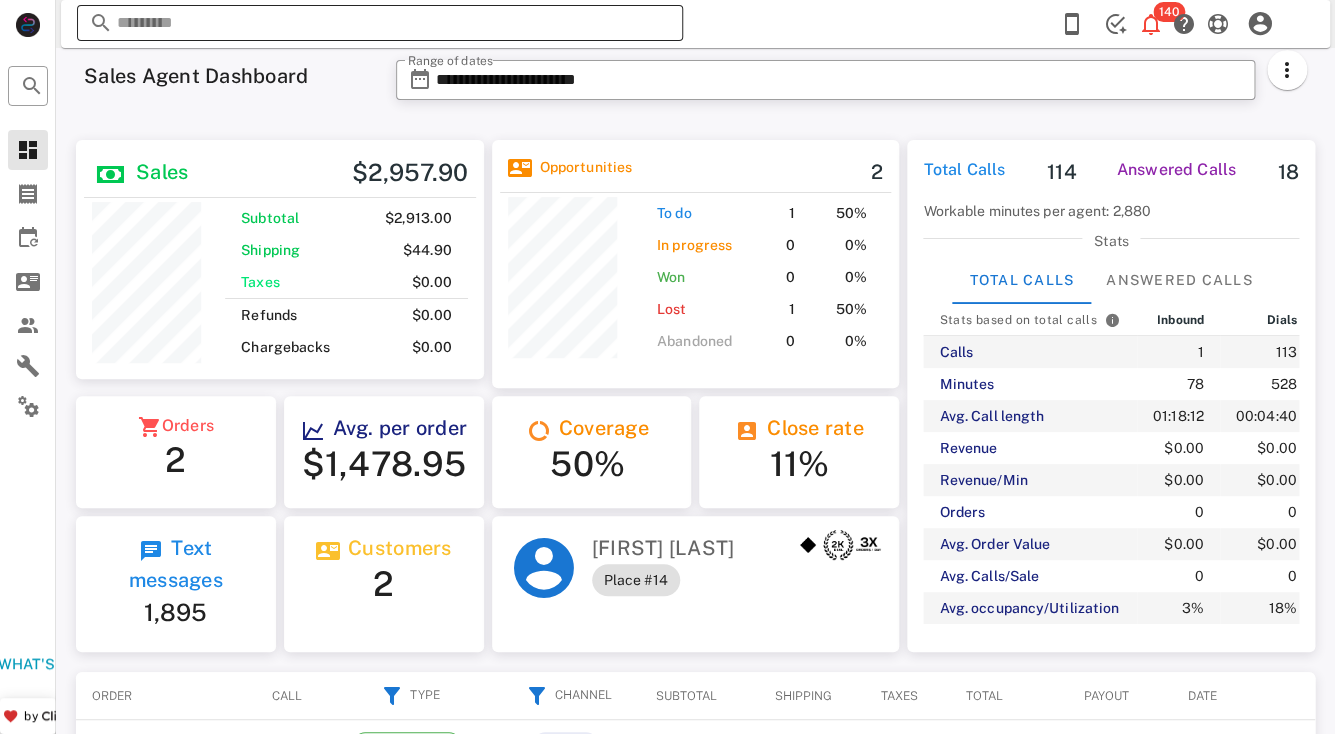 click at bounding box center (380, 23) 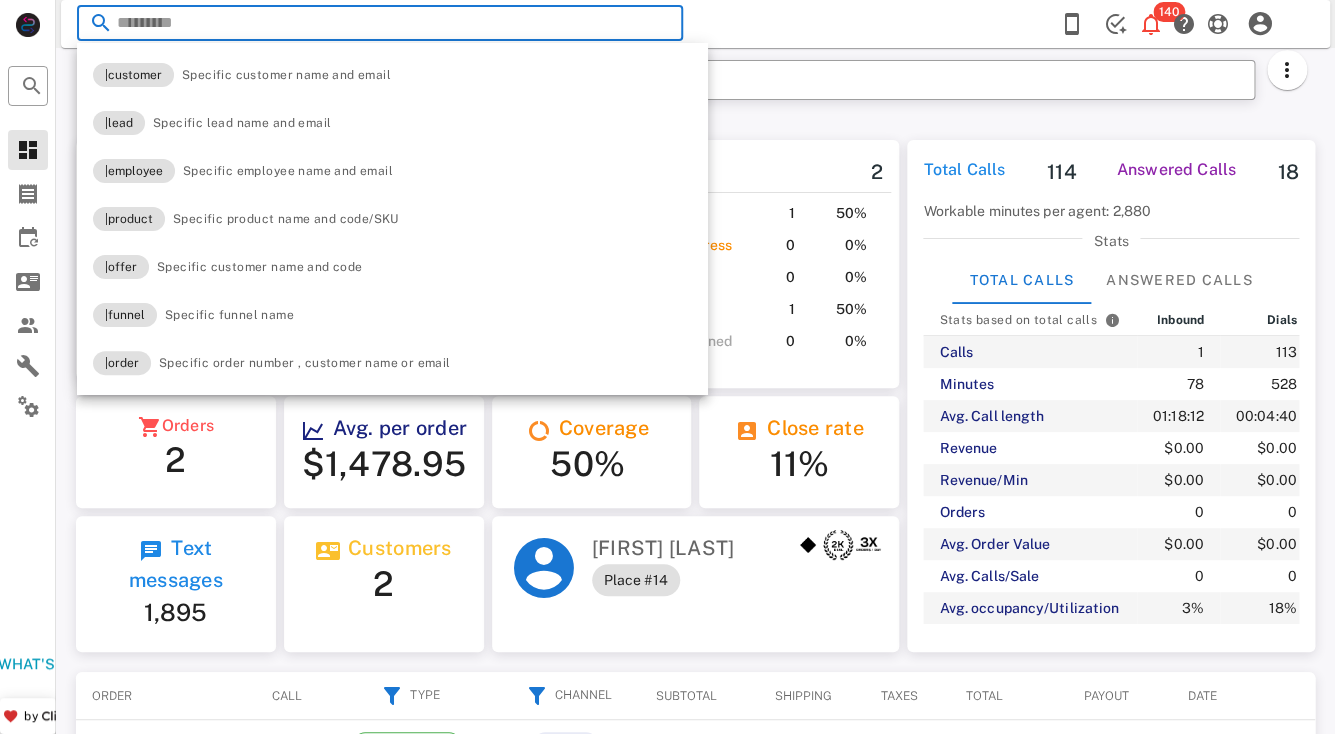 paste on "**********" 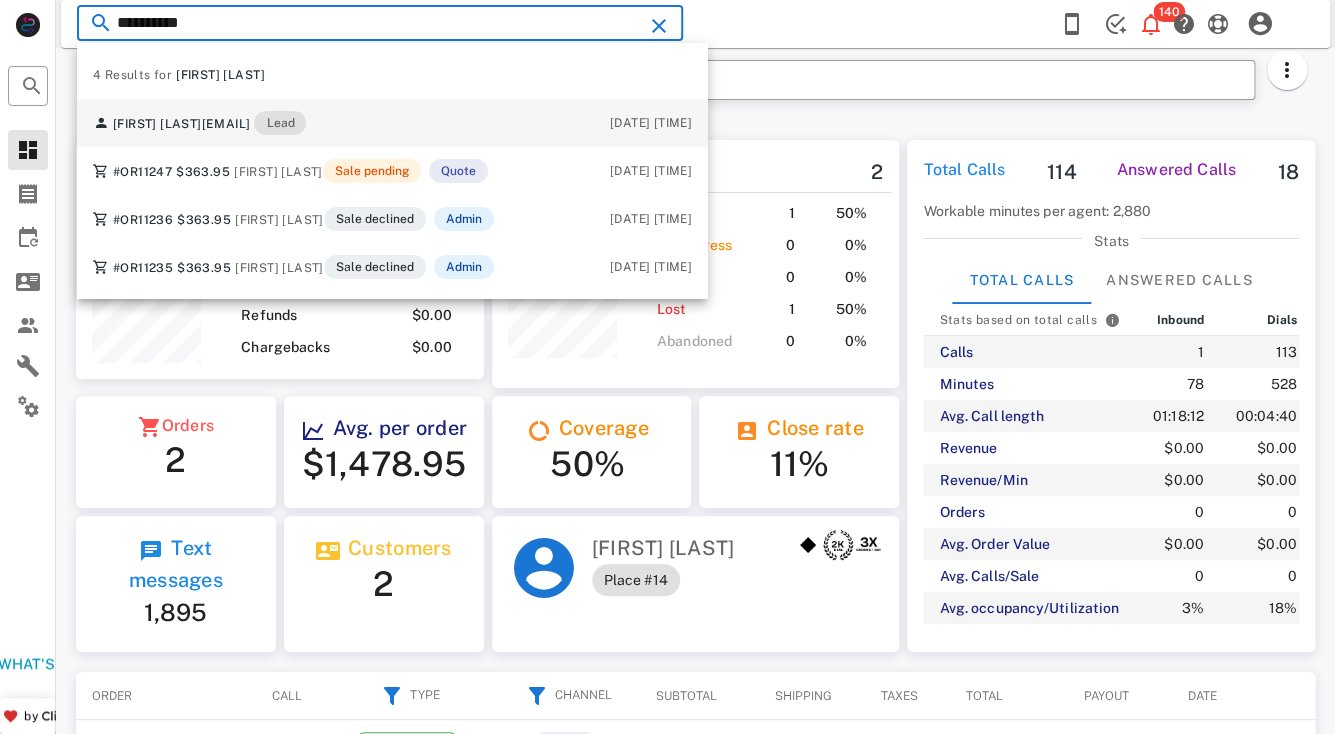 type on "**********" 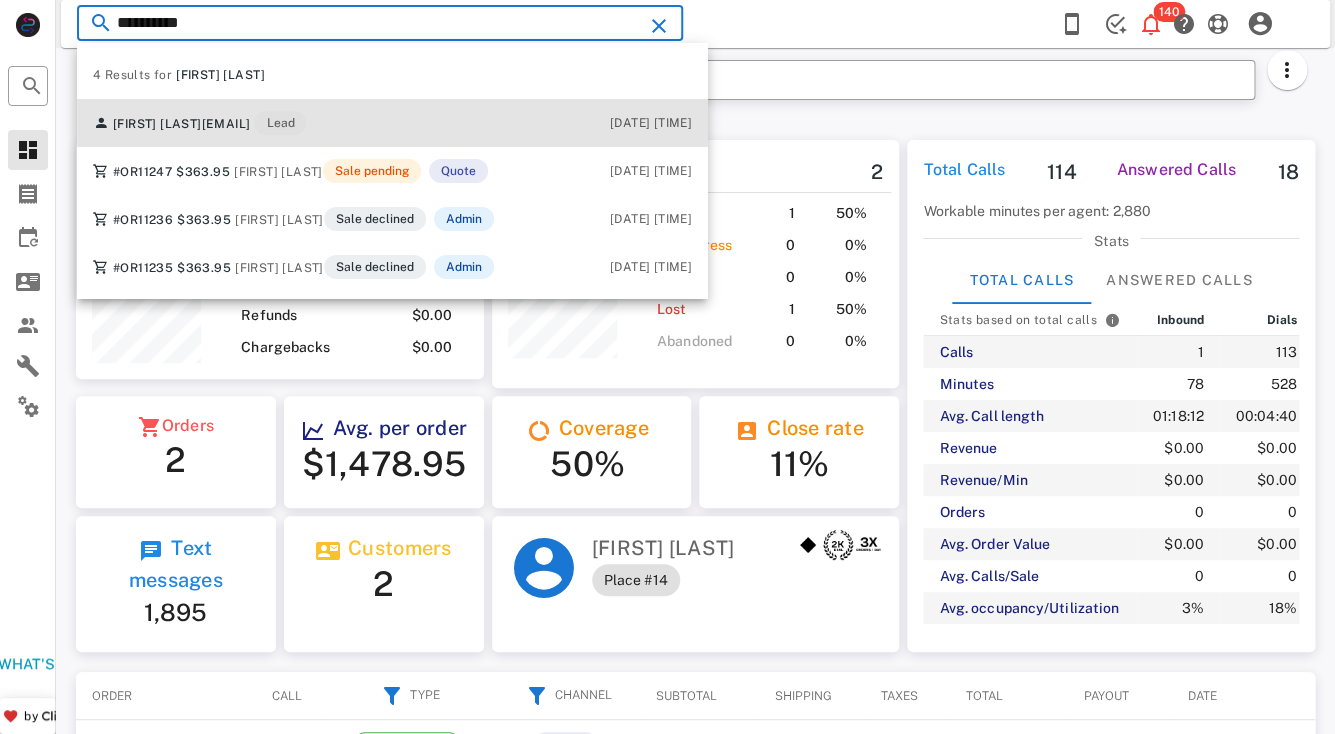 click on "[EMAIL]" at bounding box center (226, 124) 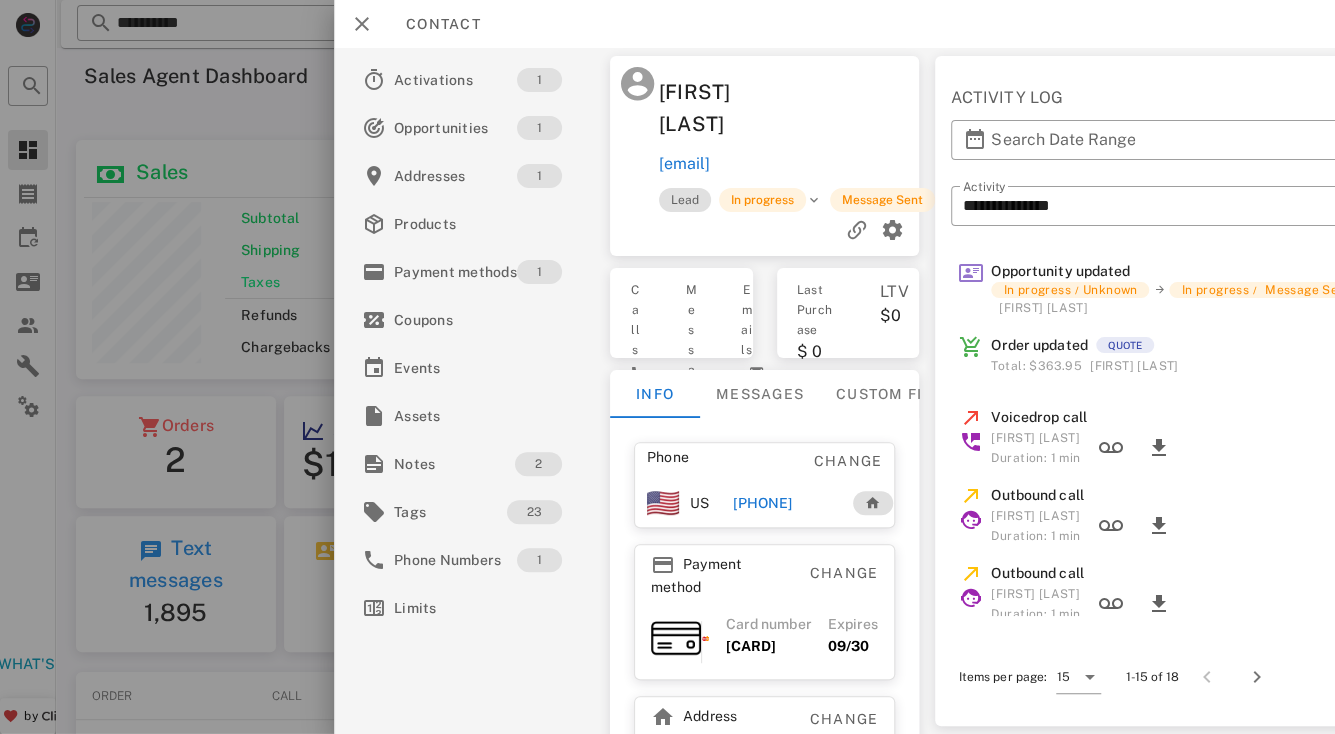 scroll, scrollTop: 0, scrollLeft: 178, axis: horizontal 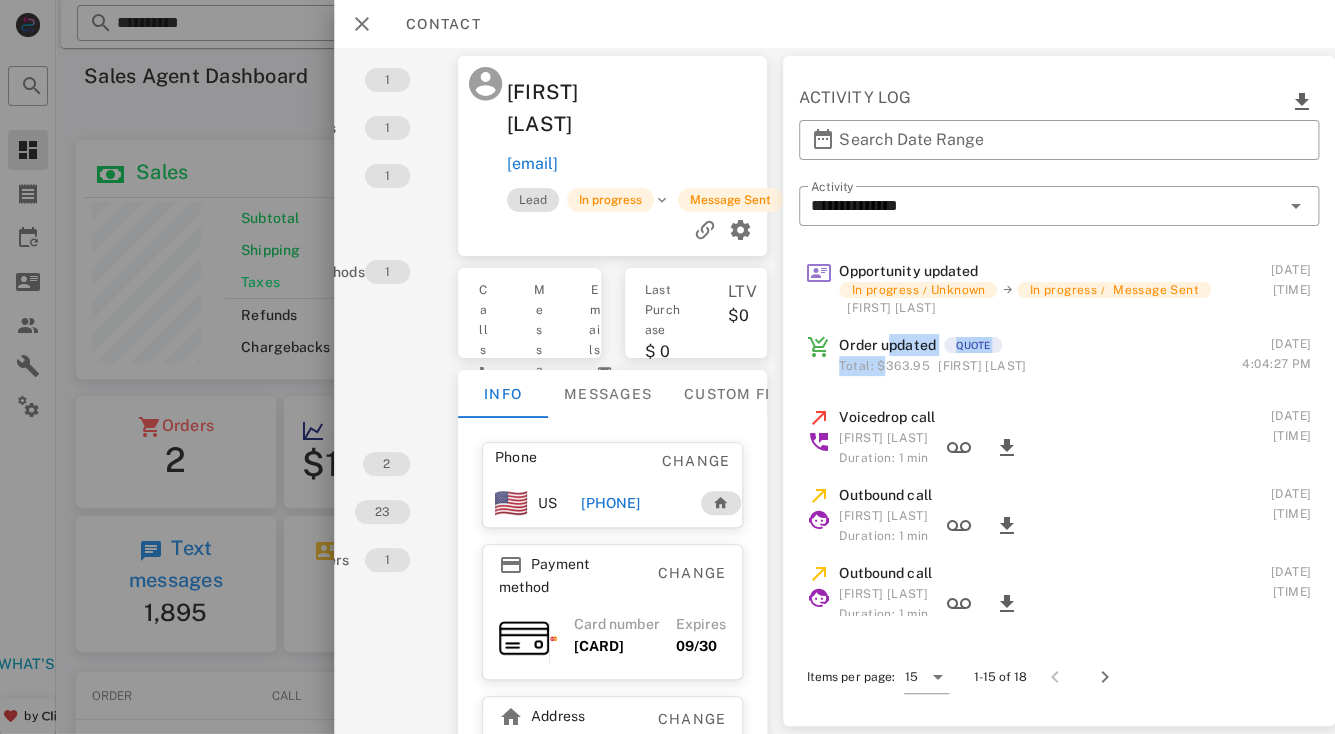 drag, startPoint x: 859, startPoint y: 349, endPoint x: 852, endPoint y: 367, distance: 19.313208 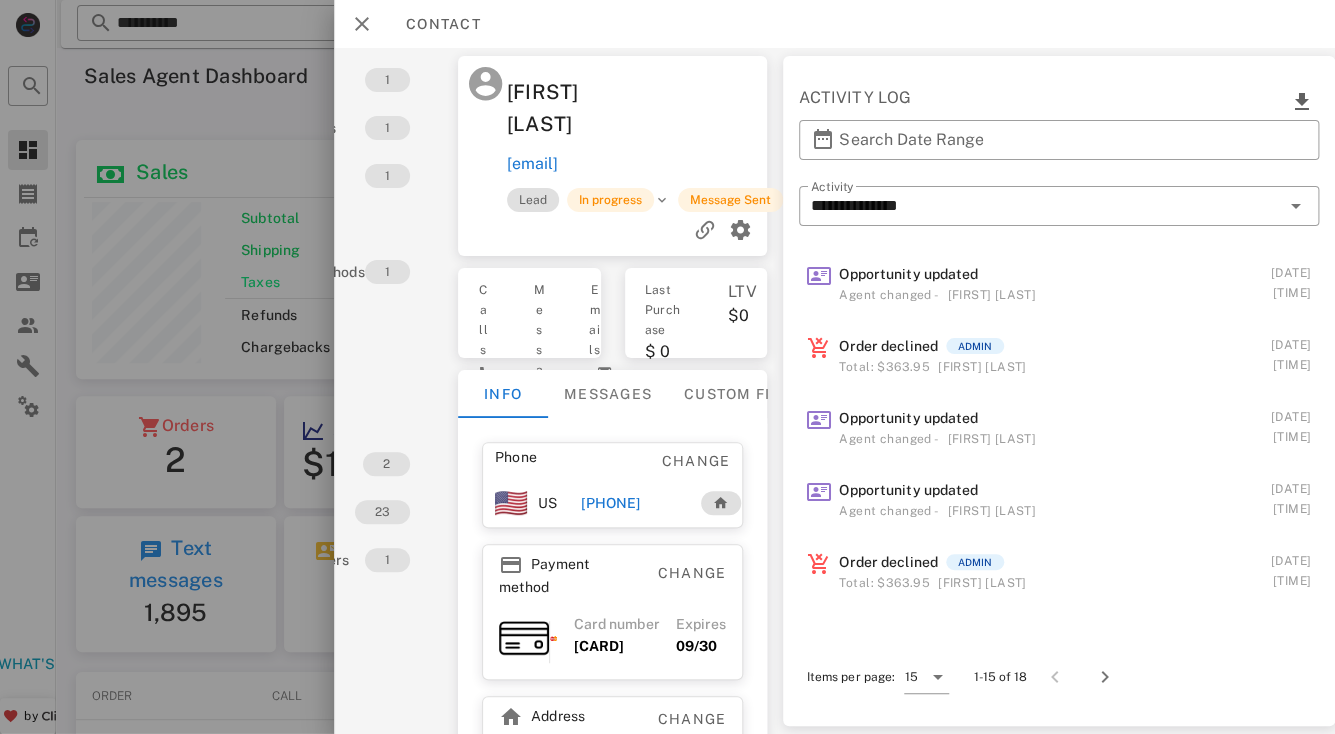 scroll, scrollTop: 394, scrollLeft: 0, axis: vertical 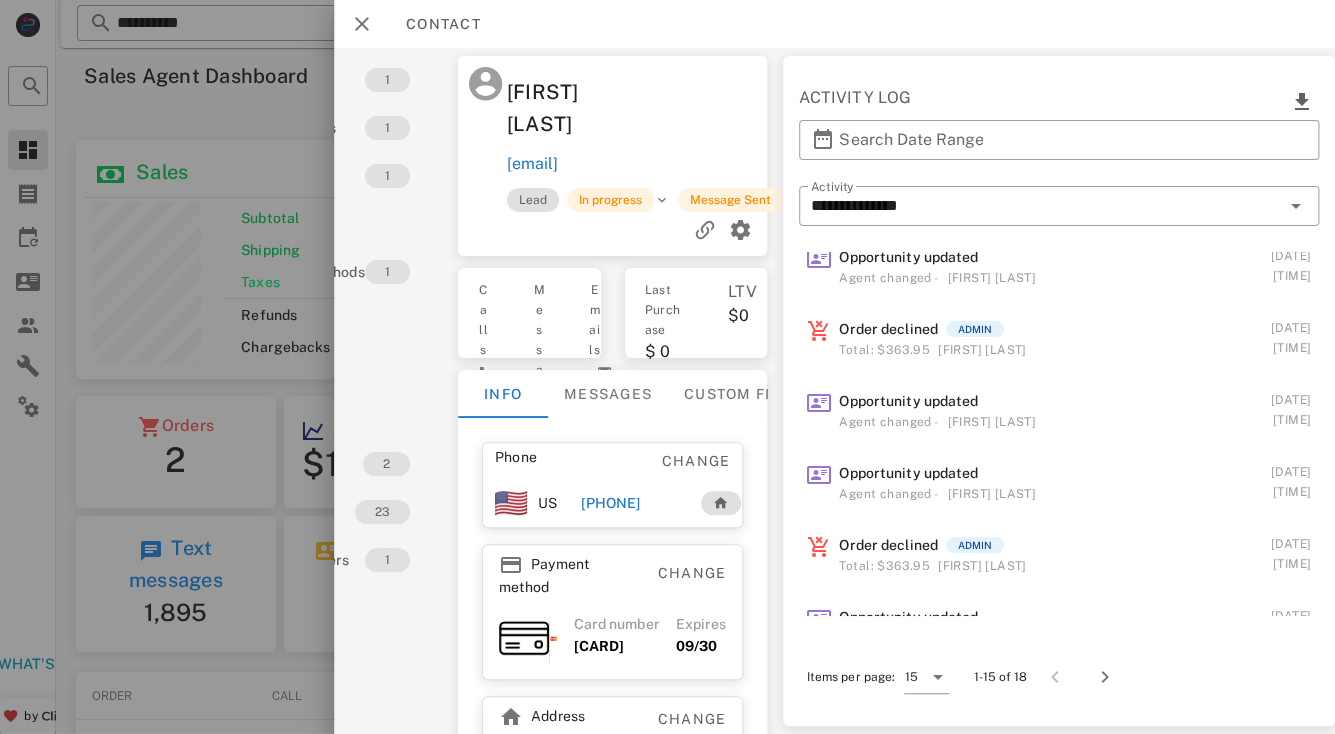 click on "Total: $363.95" at bounding box center (884, 350) 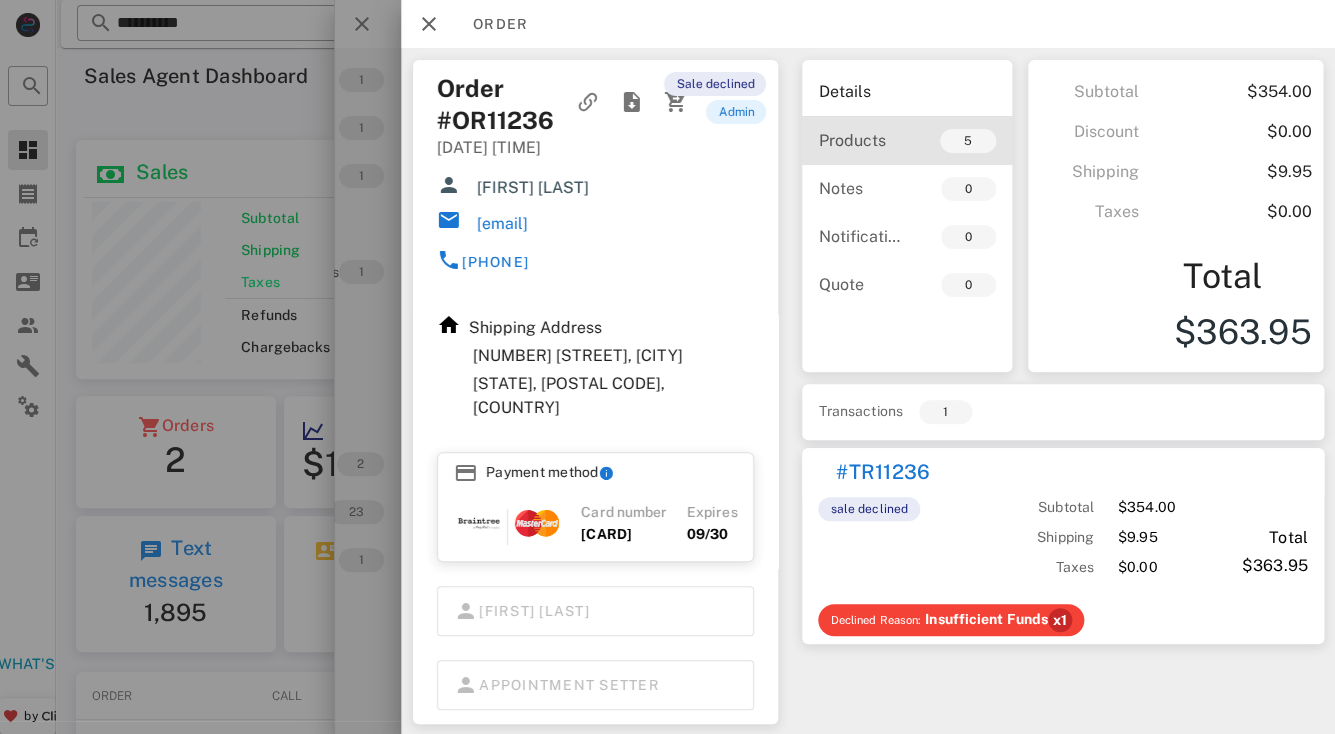 click on "5" at bounding box center (950, 141) 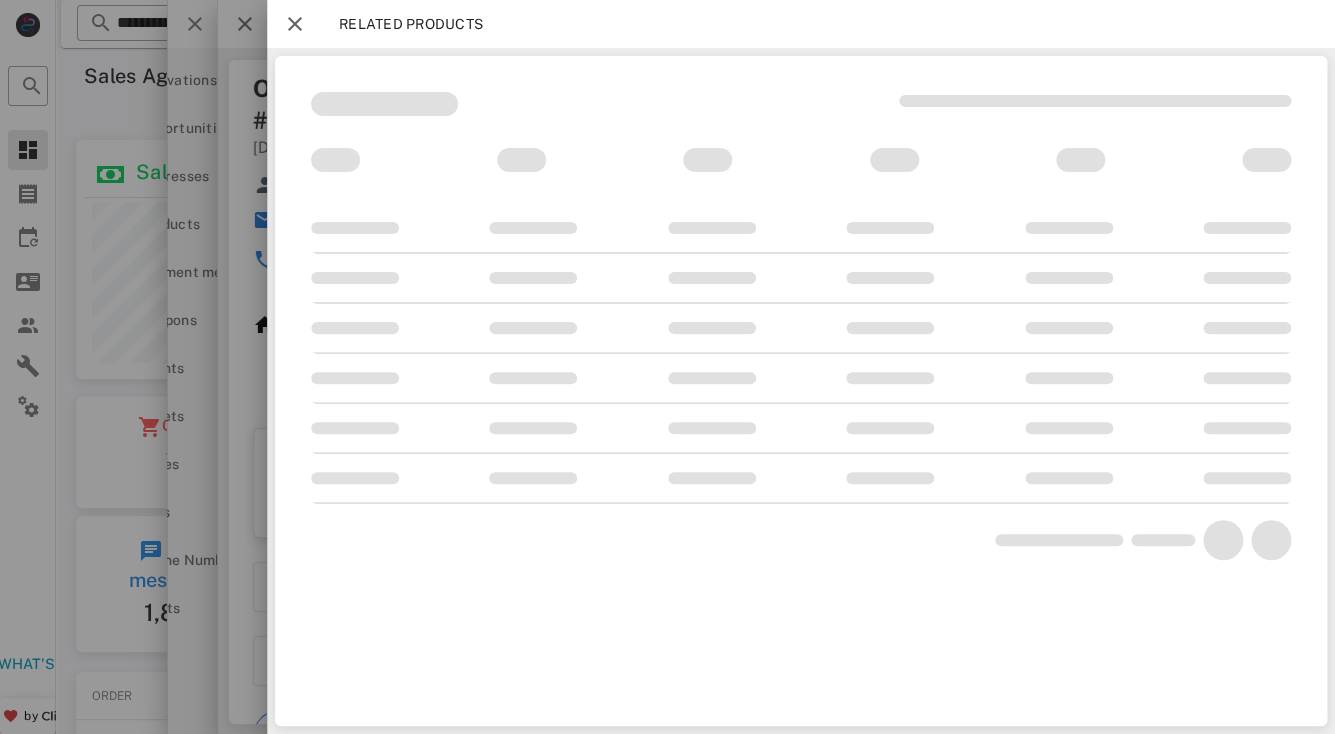 scroll, scrollTop: 0, scrollLeft: 116, axis: horizontal 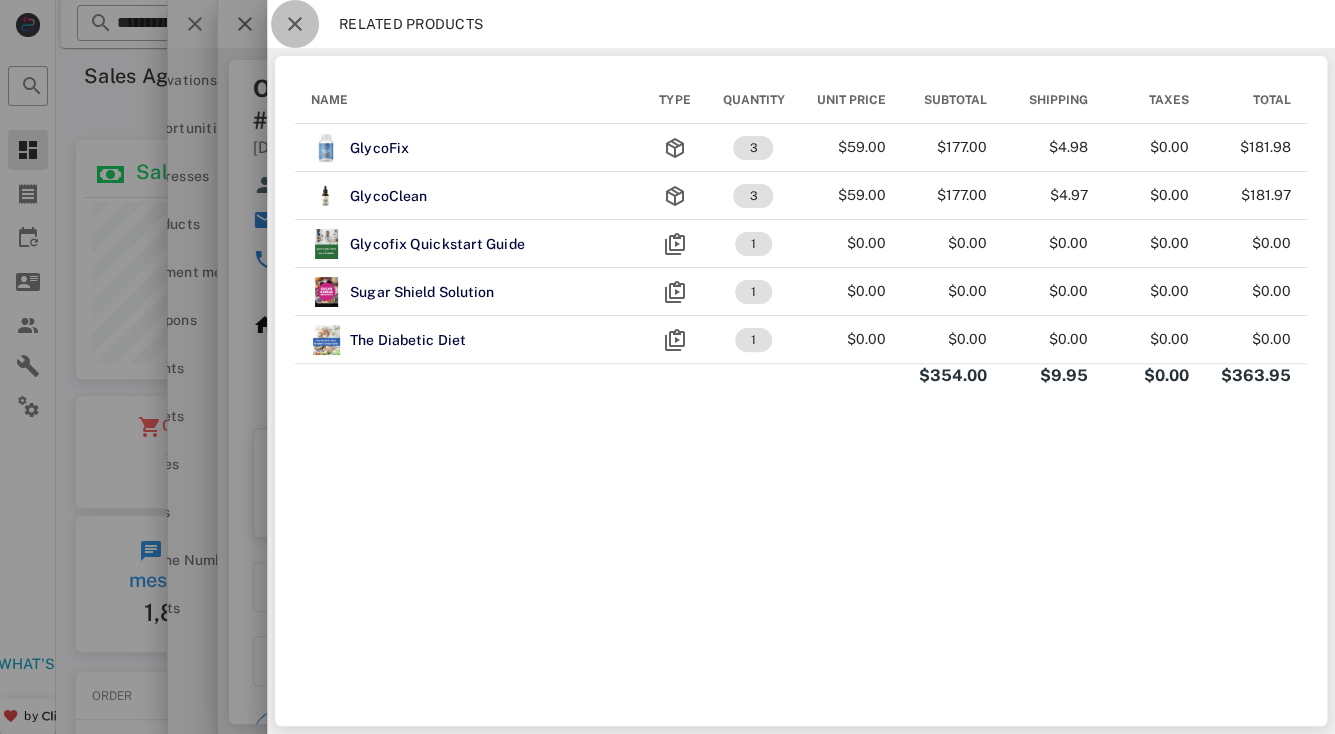click at bounding box center (295, 24) 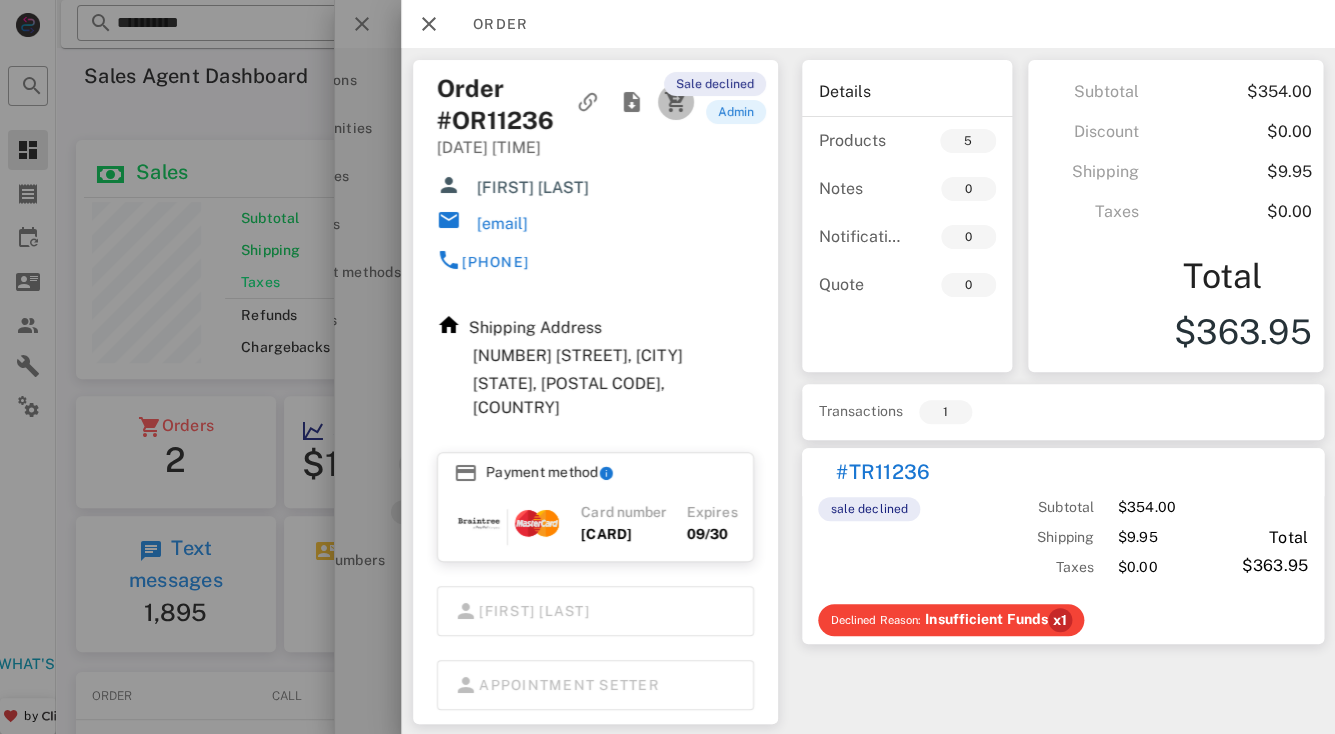 click at bounding box center (676, 102) 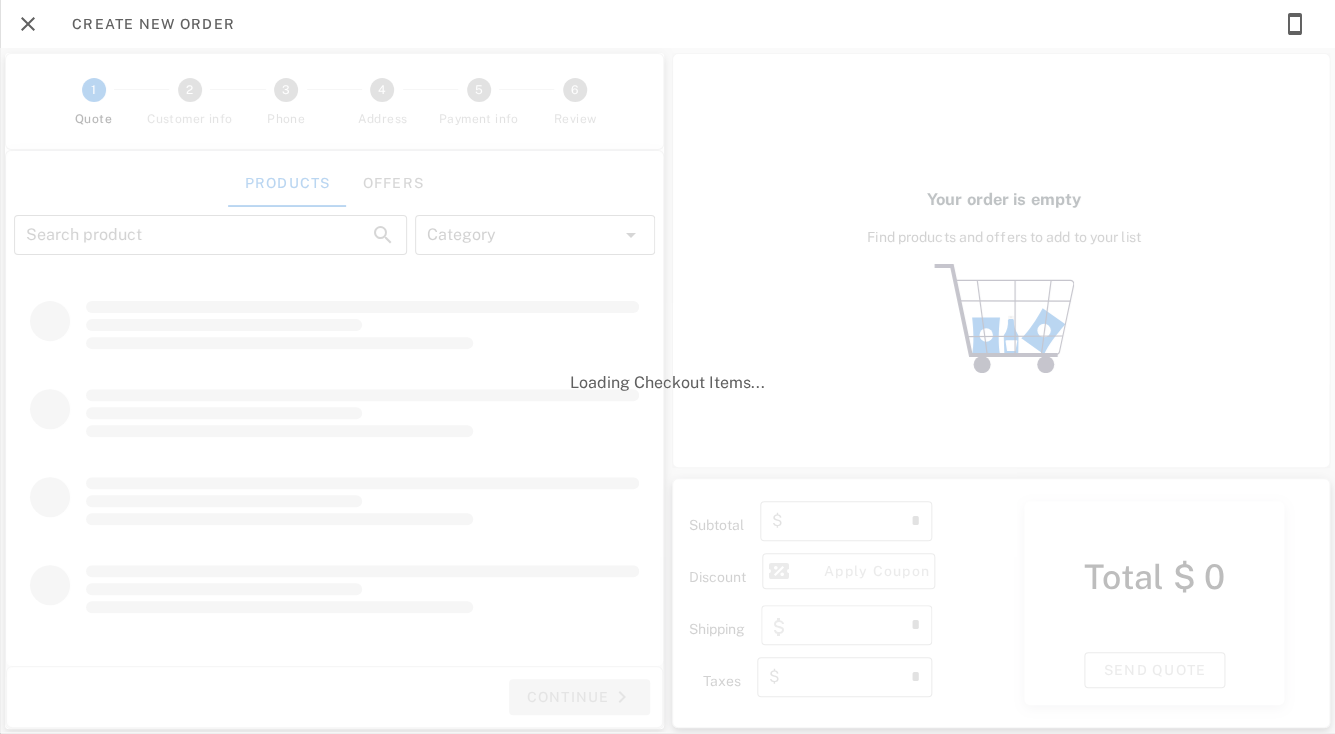 scroll, scrollTop: 0, scrollLeft: 0, axis: both 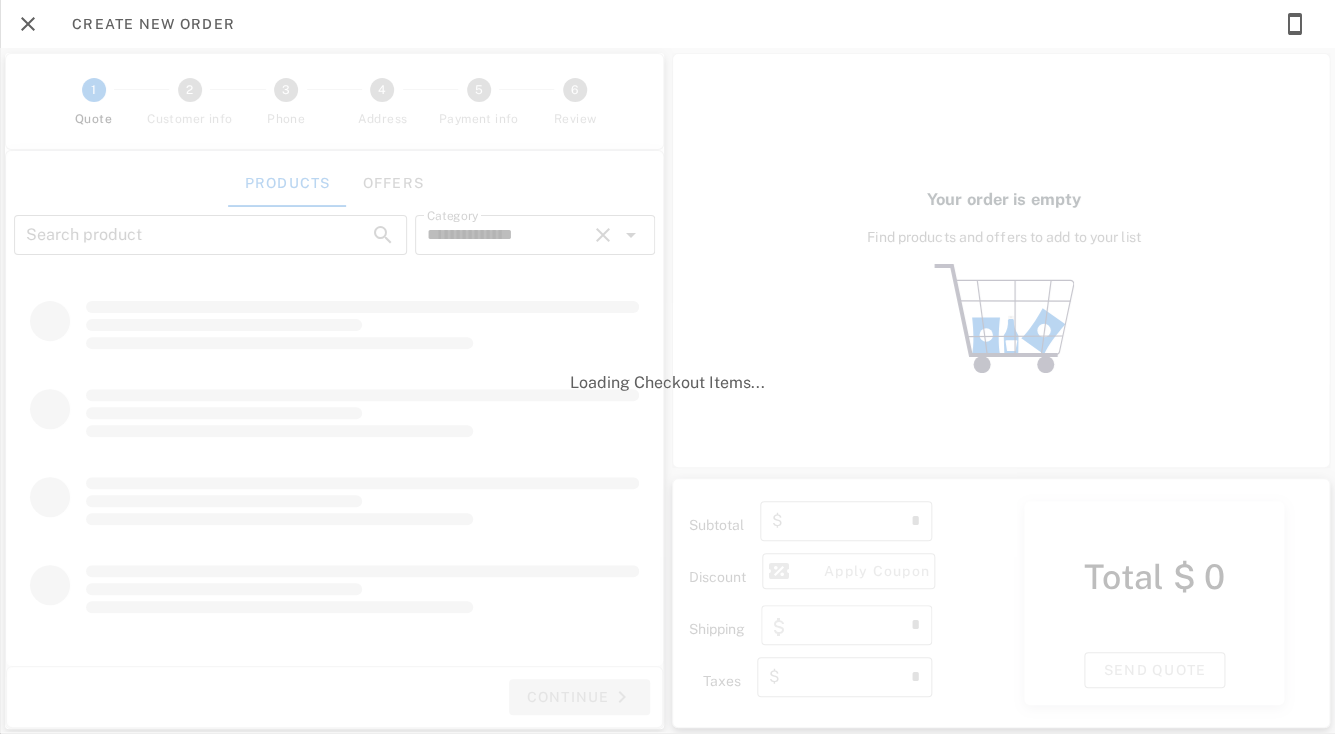 type on "****" 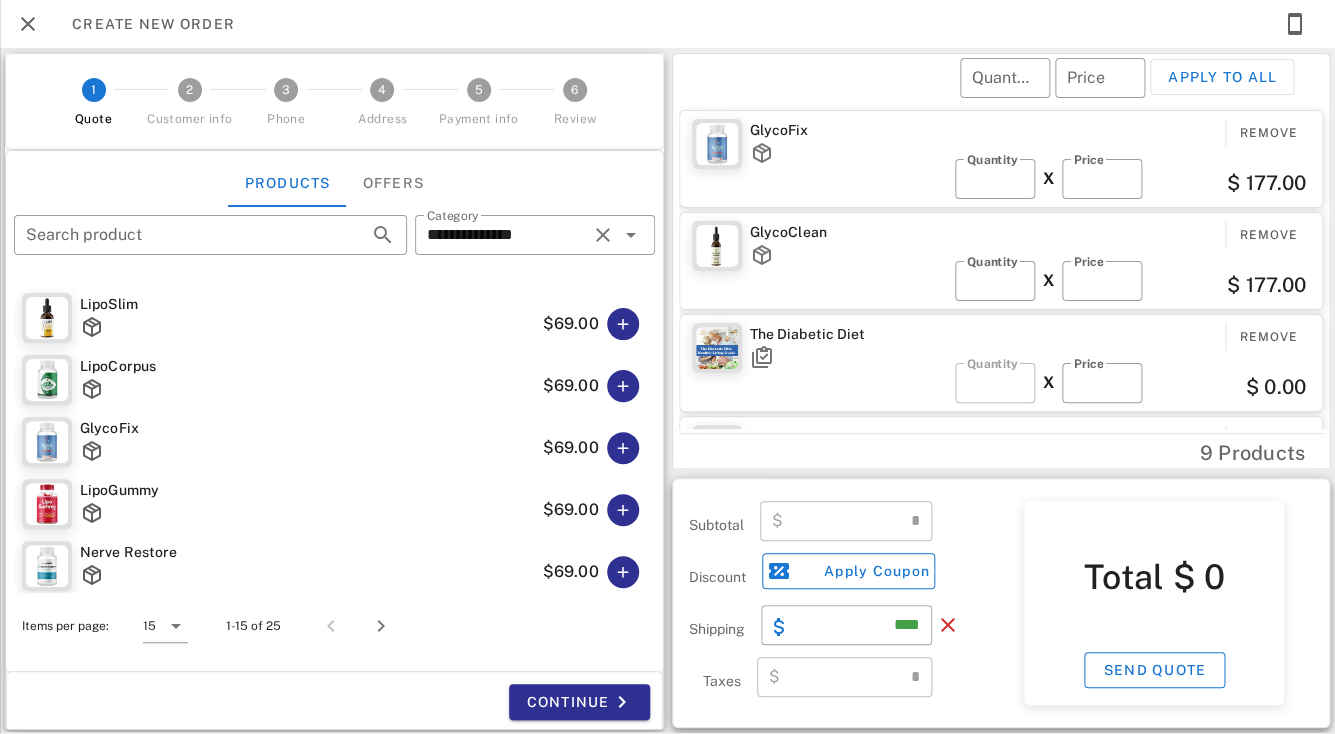 type on "******" 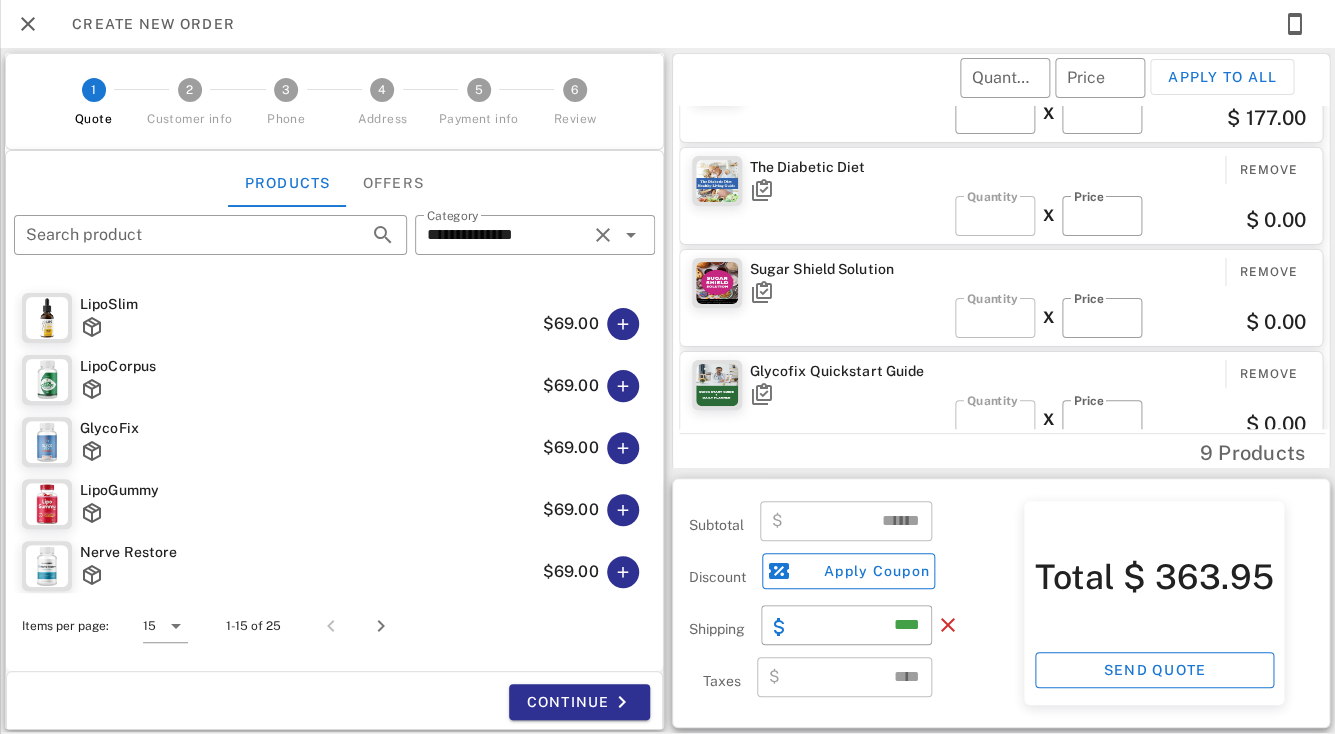 scroll, scrollTop: 192, scrollLeft: 0, axis: vertical 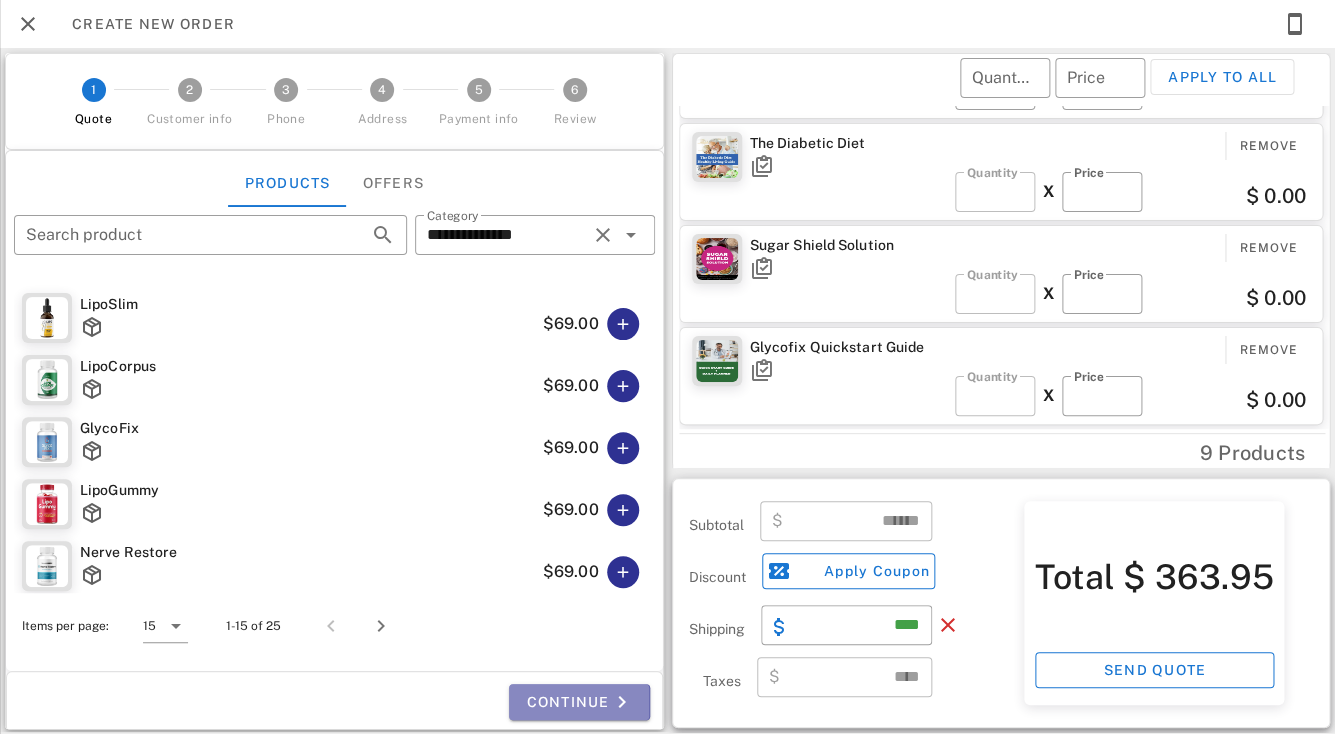 click on "Continue" at bounding box center [579, 702] 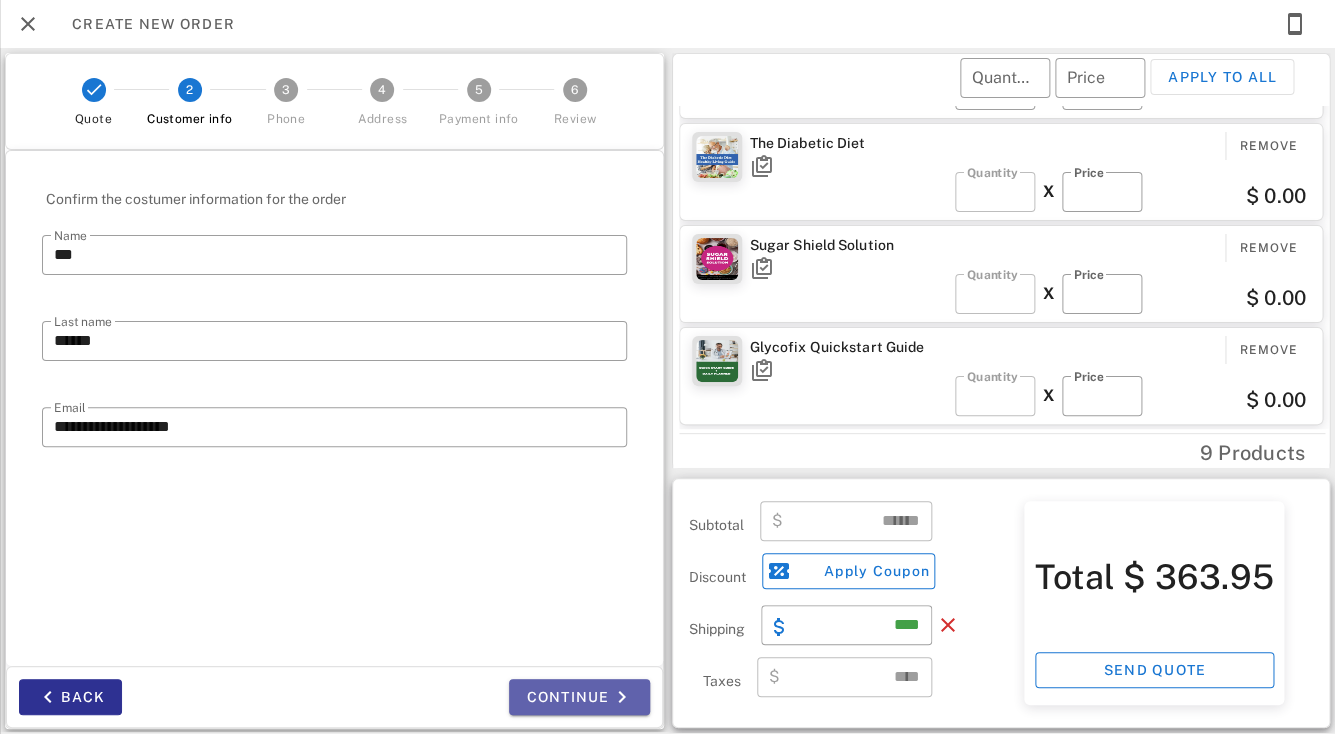 click on "Continue" at bounding box center [579, 697] 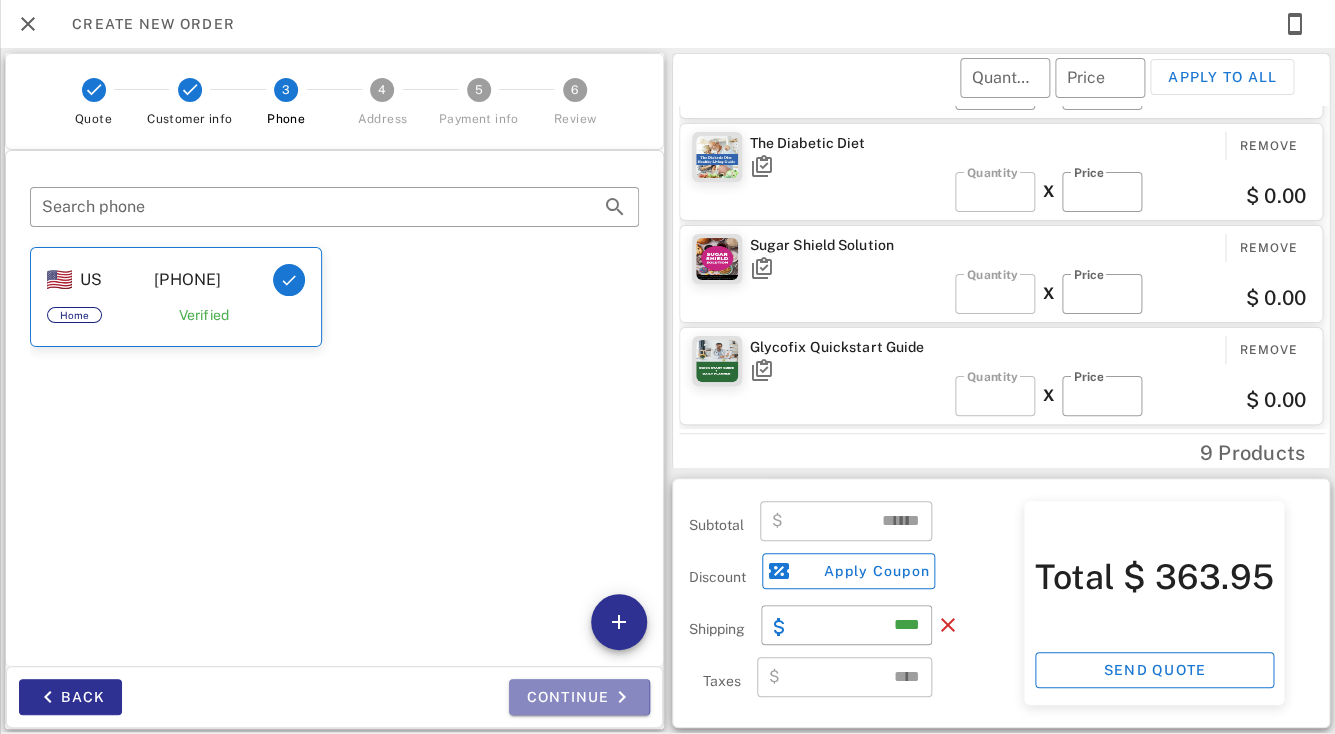 click on "Continue" at bounding box center [579, 697] 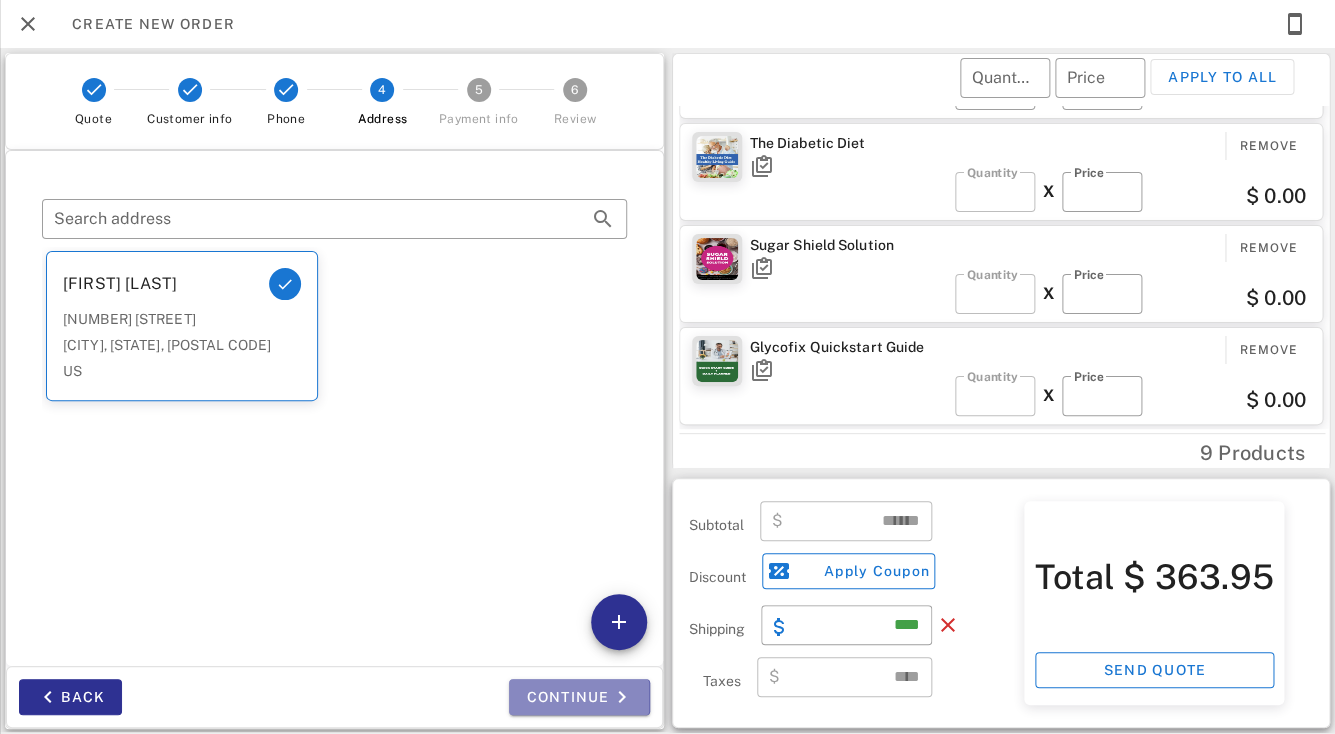 click on "Continue" at bounding box center [579, 697] 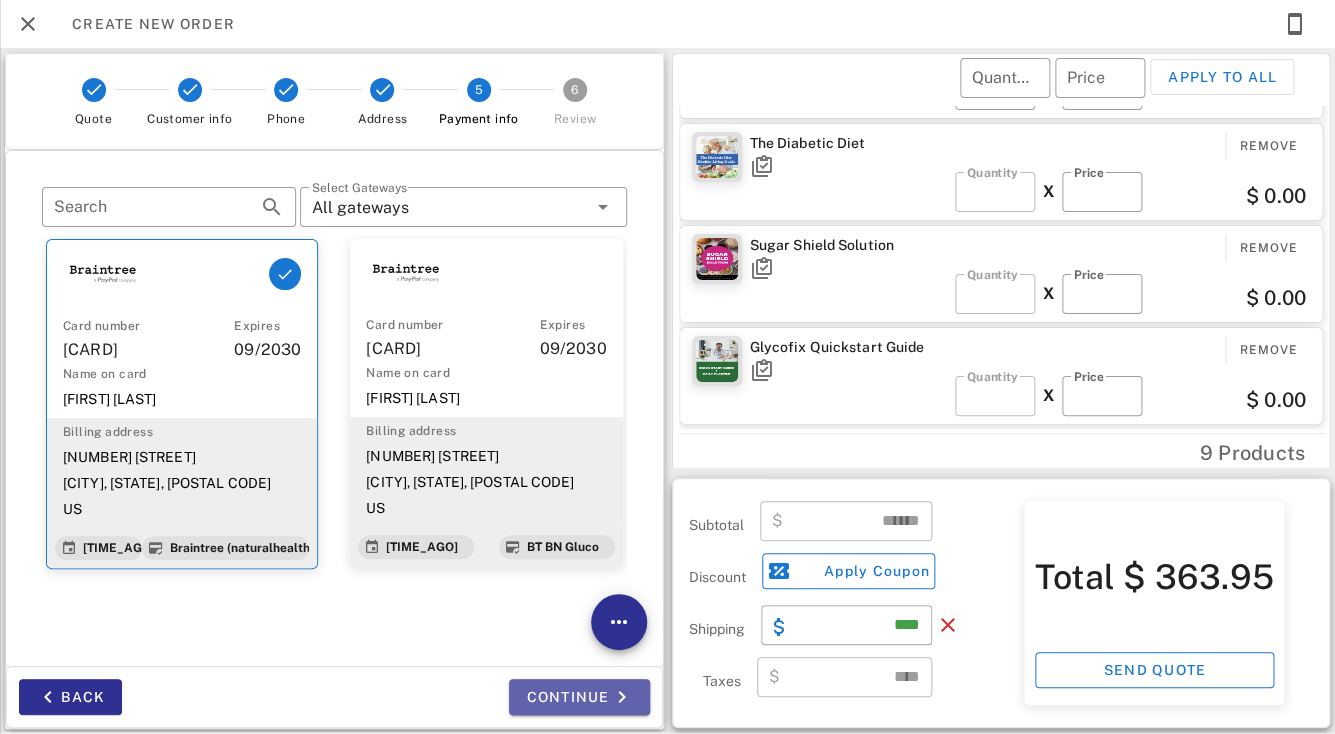 click on "Continue" at bounding box center (579, 697) 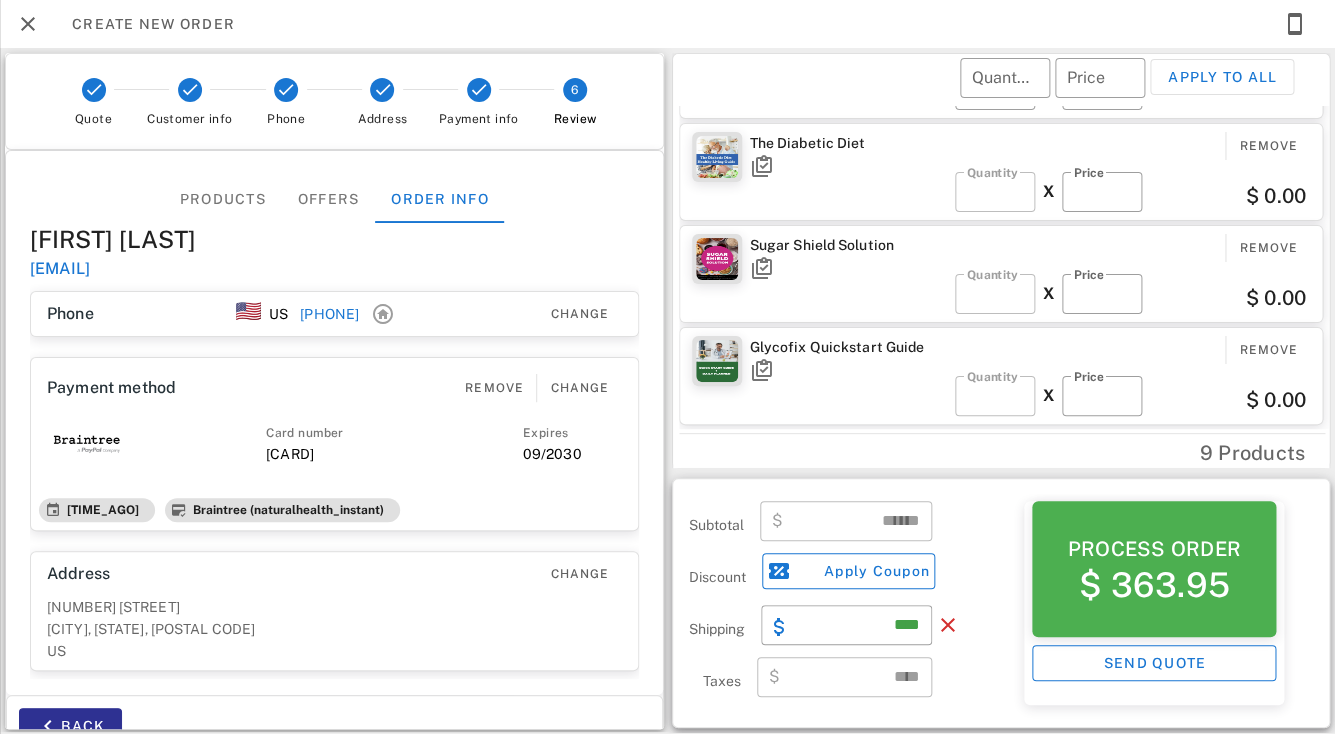 scroll, scrollTop: 2, scrollLeft: 0, axis: vertical 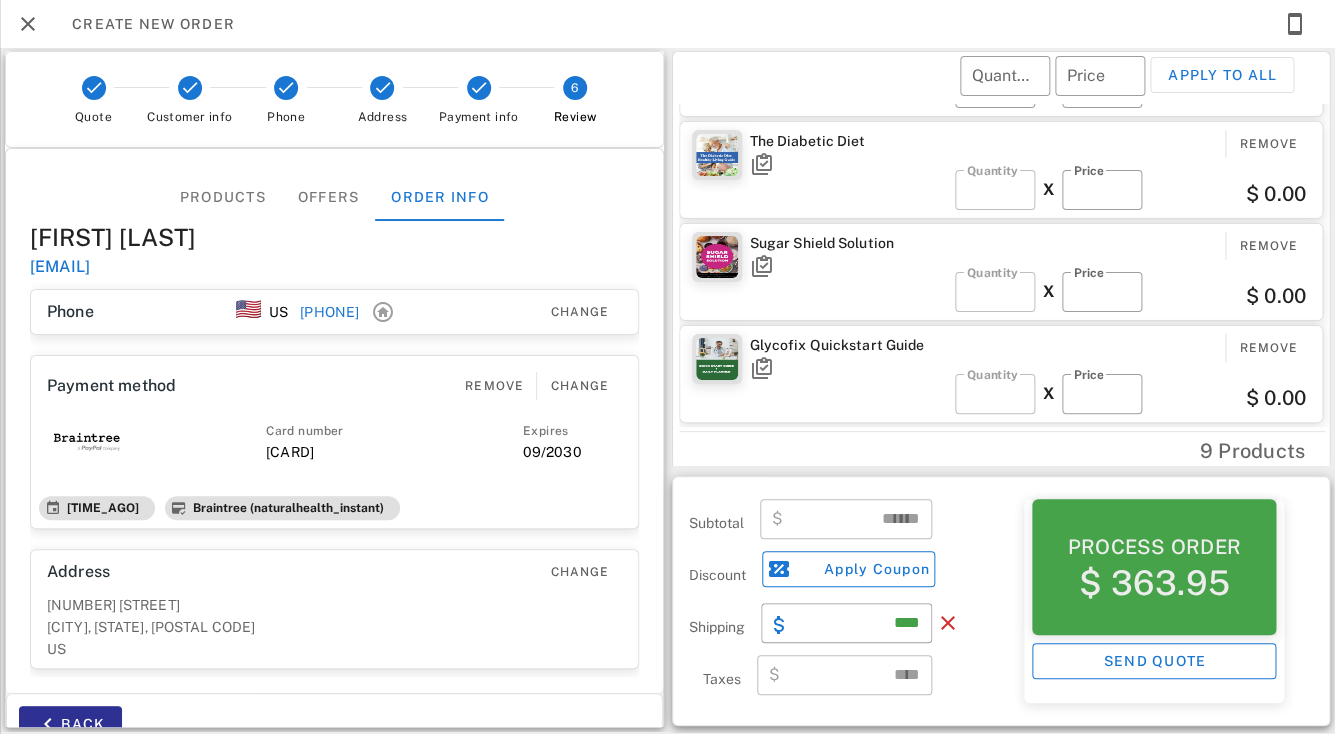 click on "$ 363.95" at bounding box center (1154, 583) 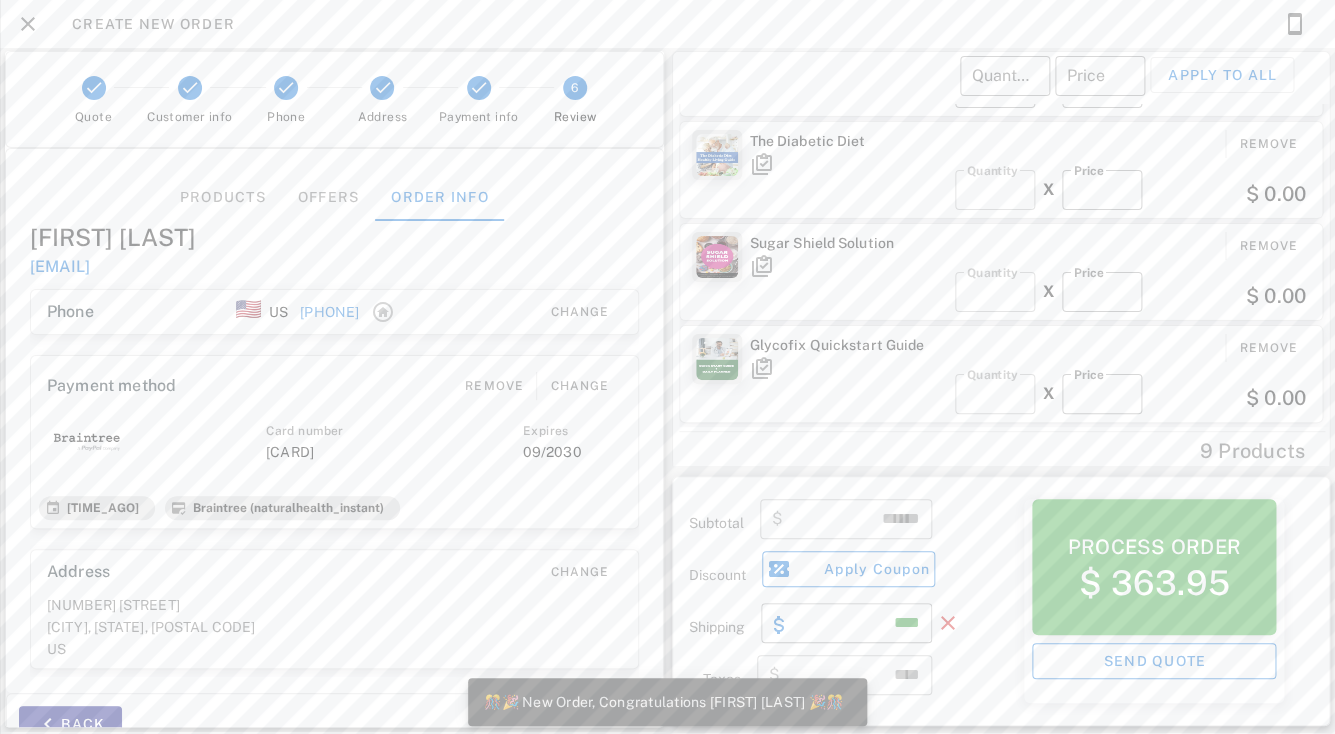 scroll, scrollTop: 999770, scrollLeft: 999593, axis: both 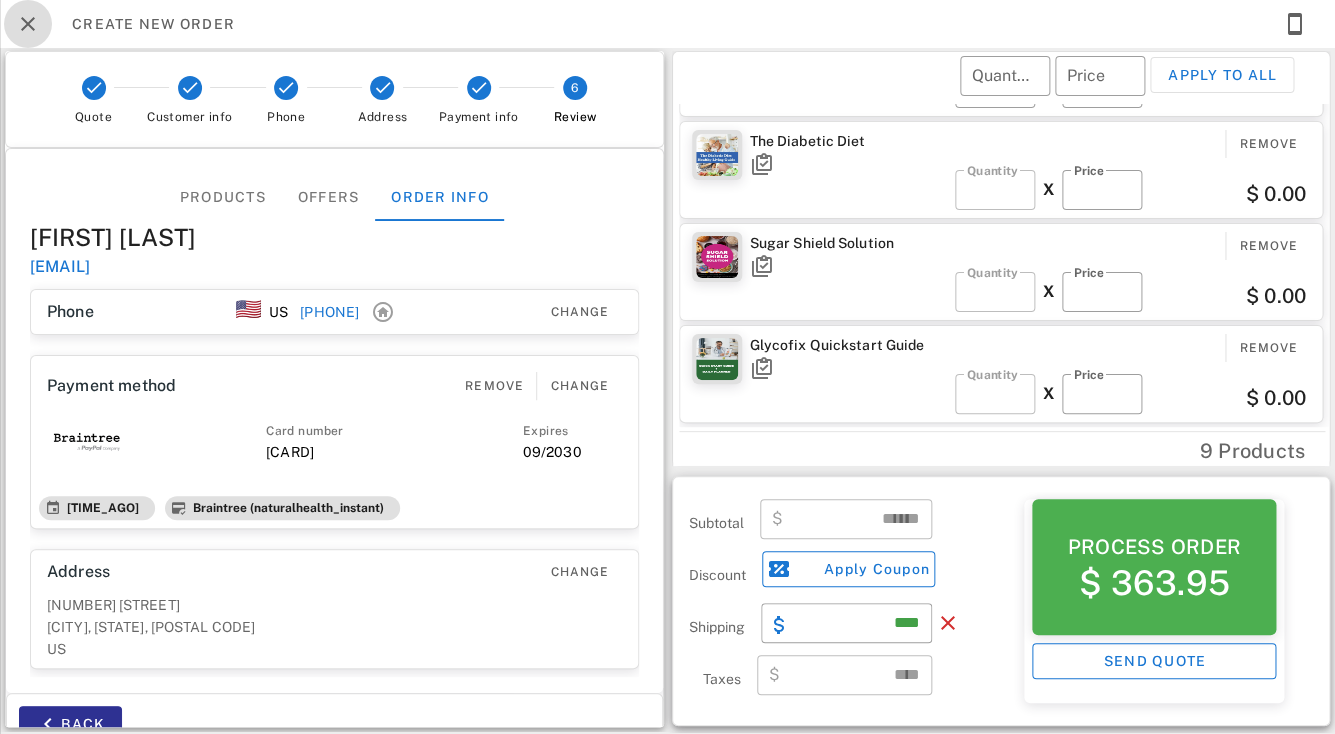 click at bounding box center (28, 24) 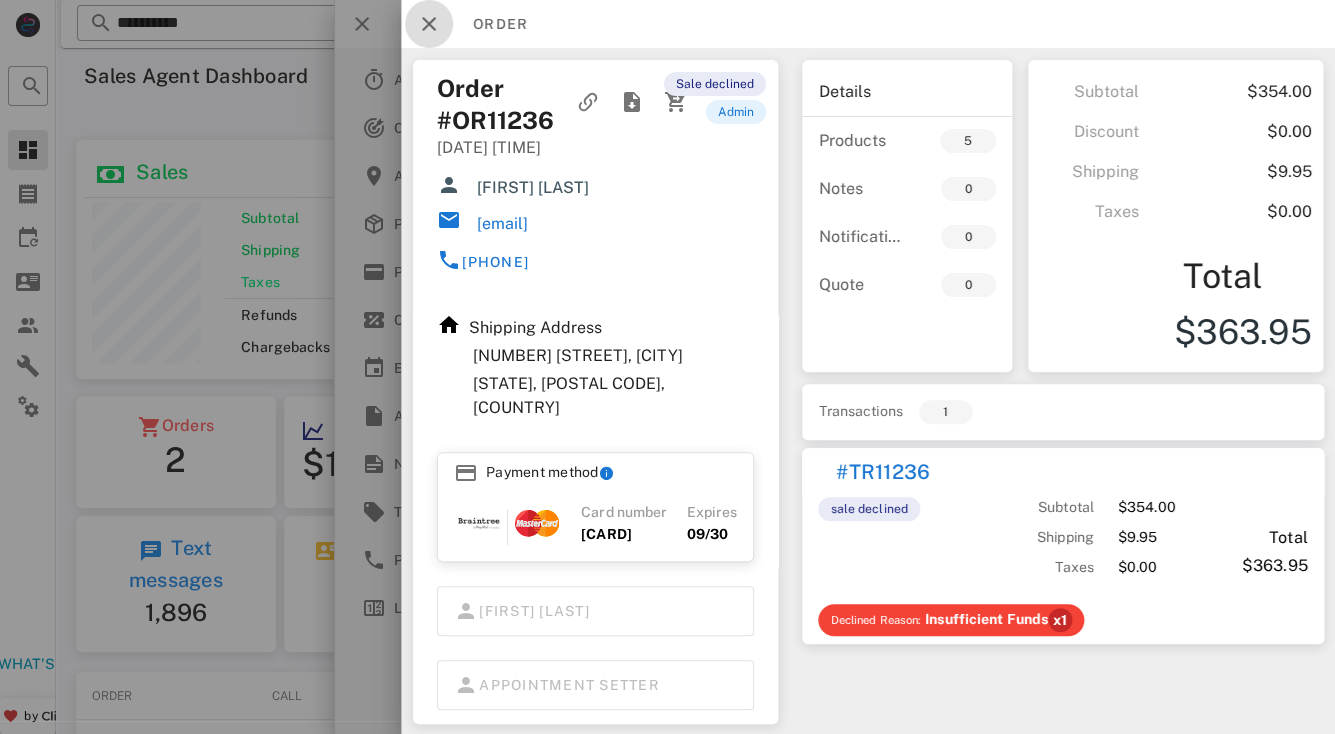 click at bounding box center [429, 24] 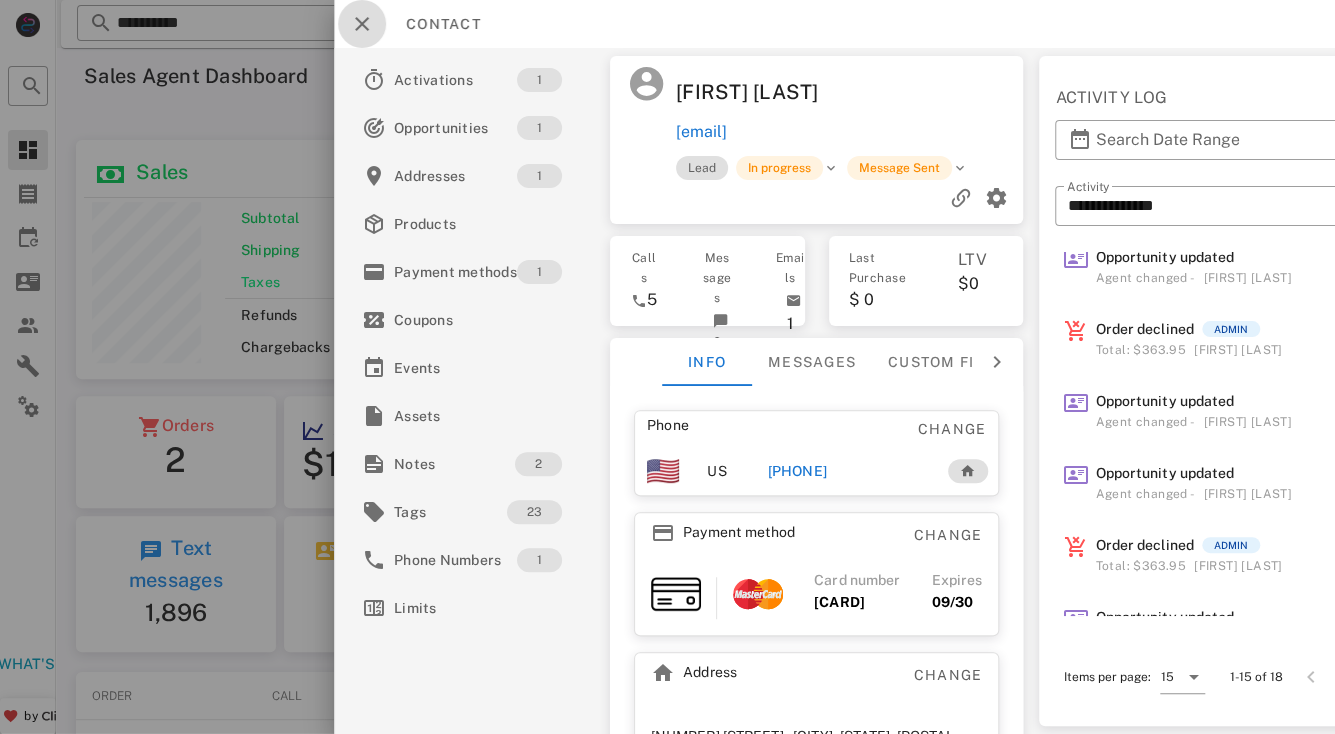 click at bounding box center (362, 24) 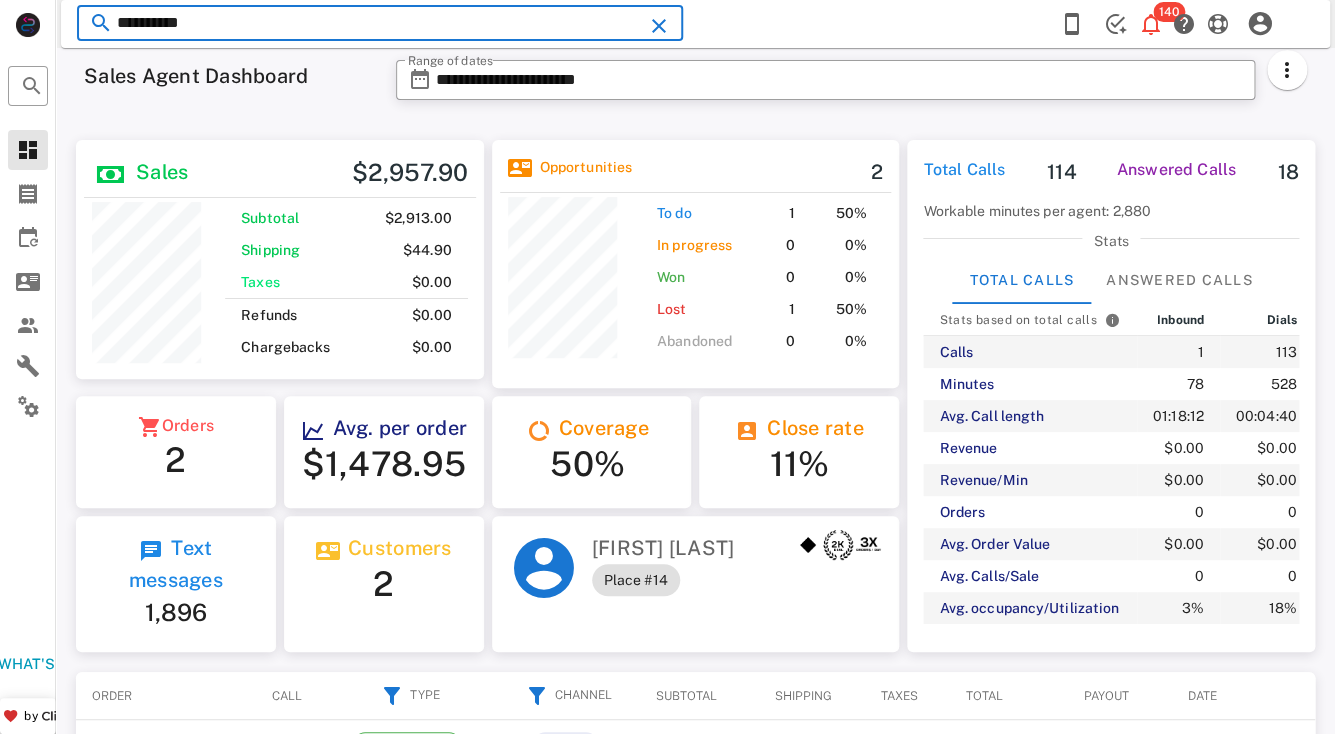 click on "**********" at bounding box center (380, 23) 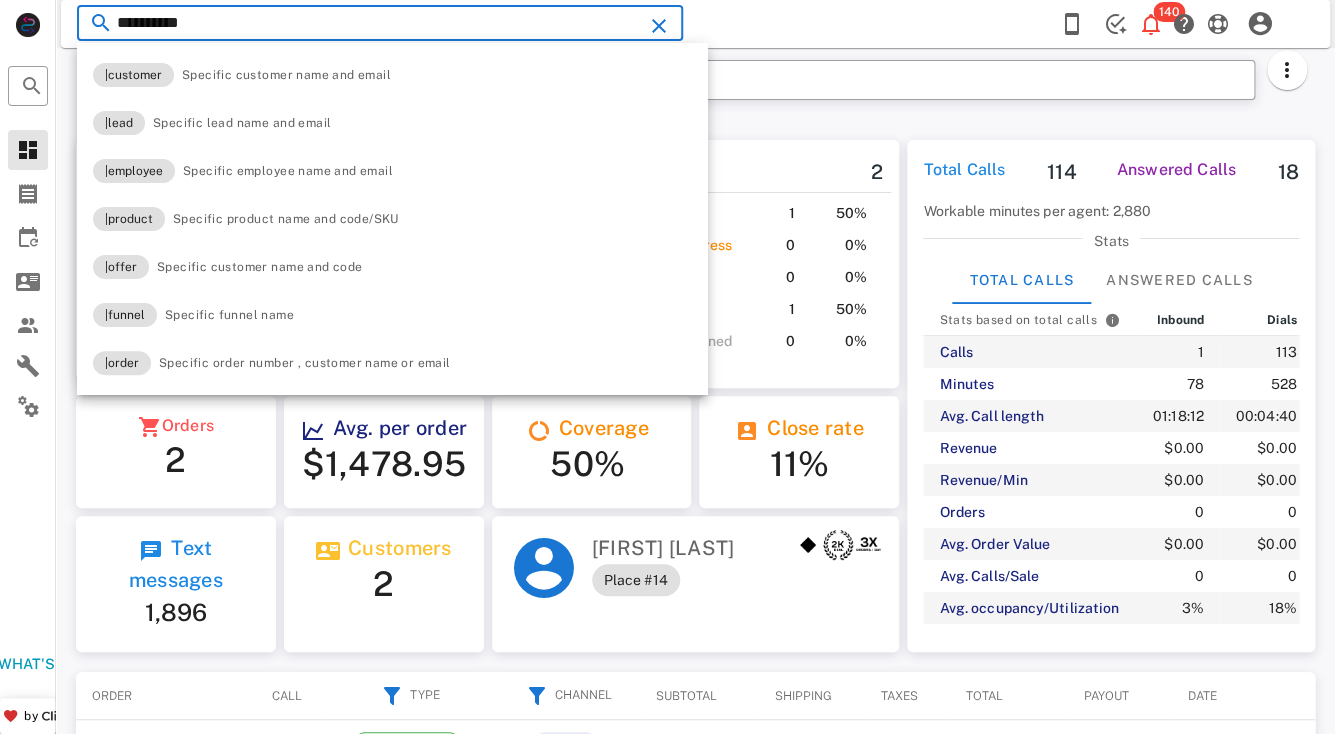 paste on "********" 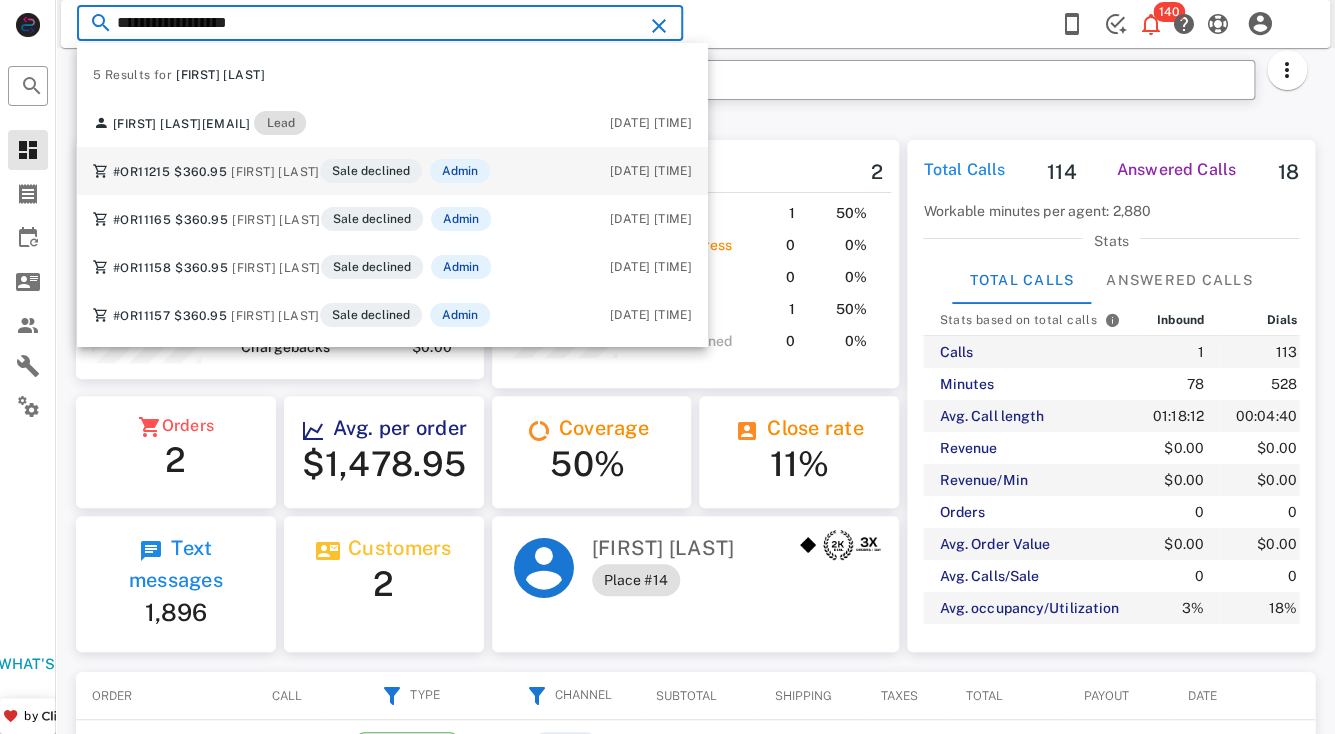 type on "**********" 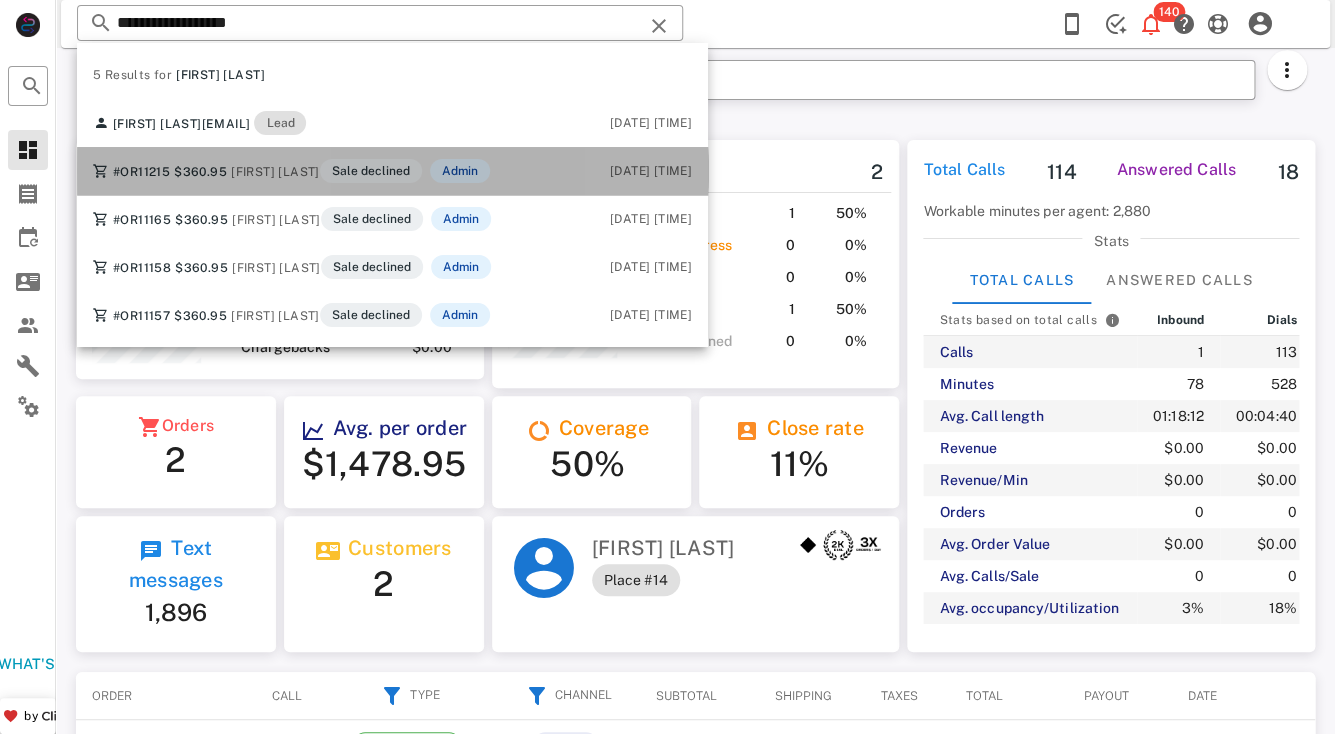 click on "[FIRST] [LAST] [LAST]" at bounding box center [275, 172] 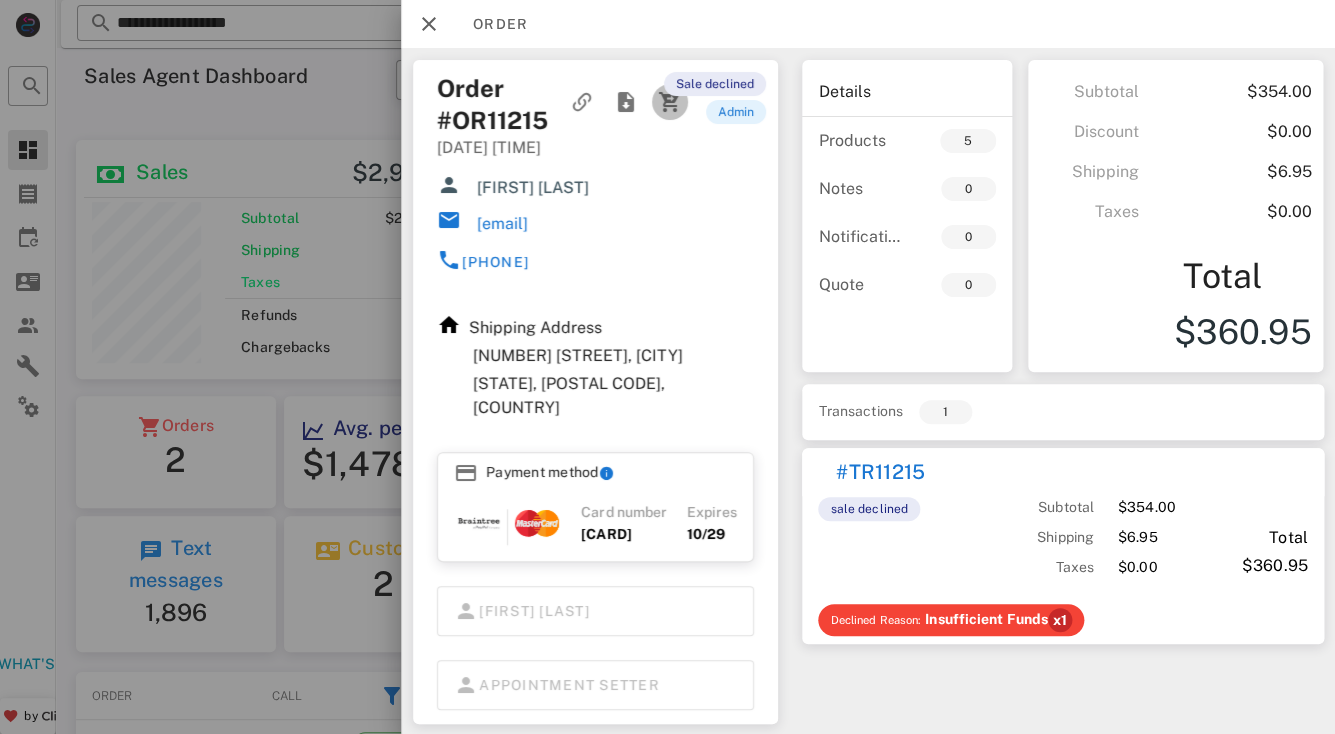 click at bounding box center (670, 102) 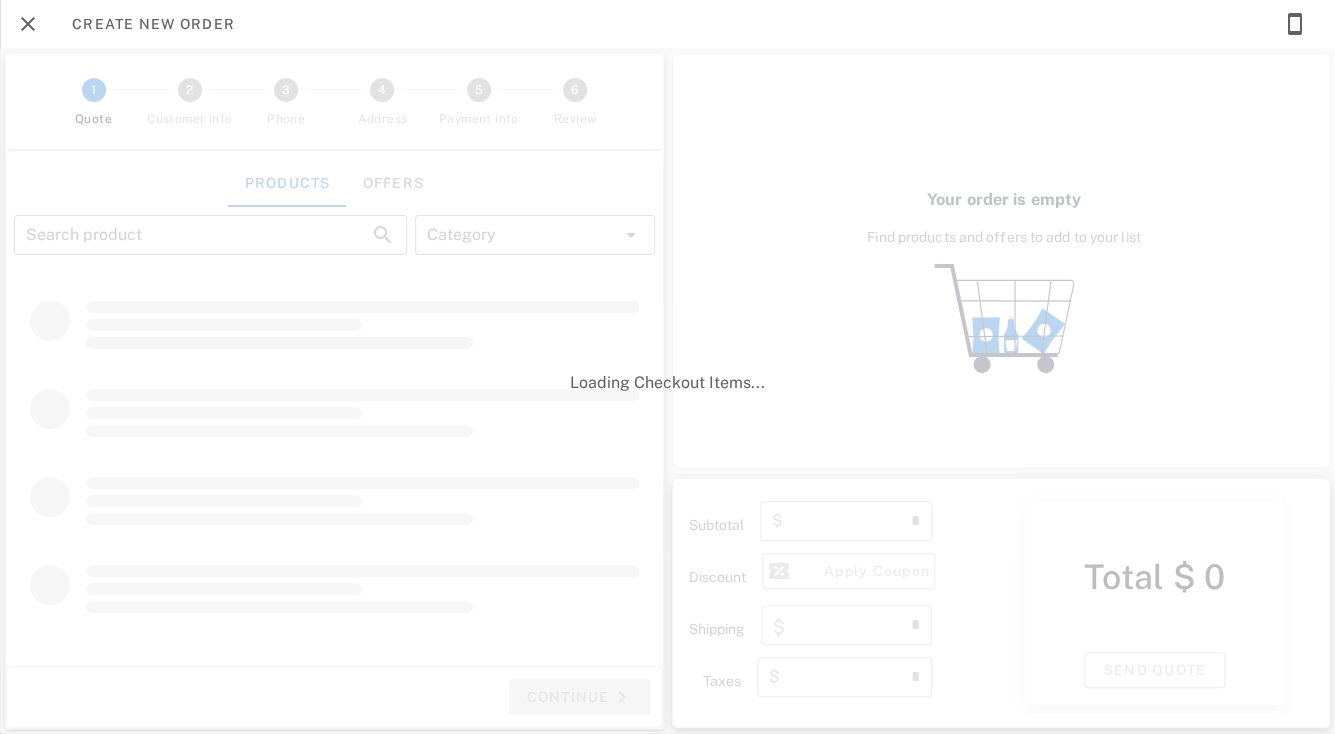 type on "**********" 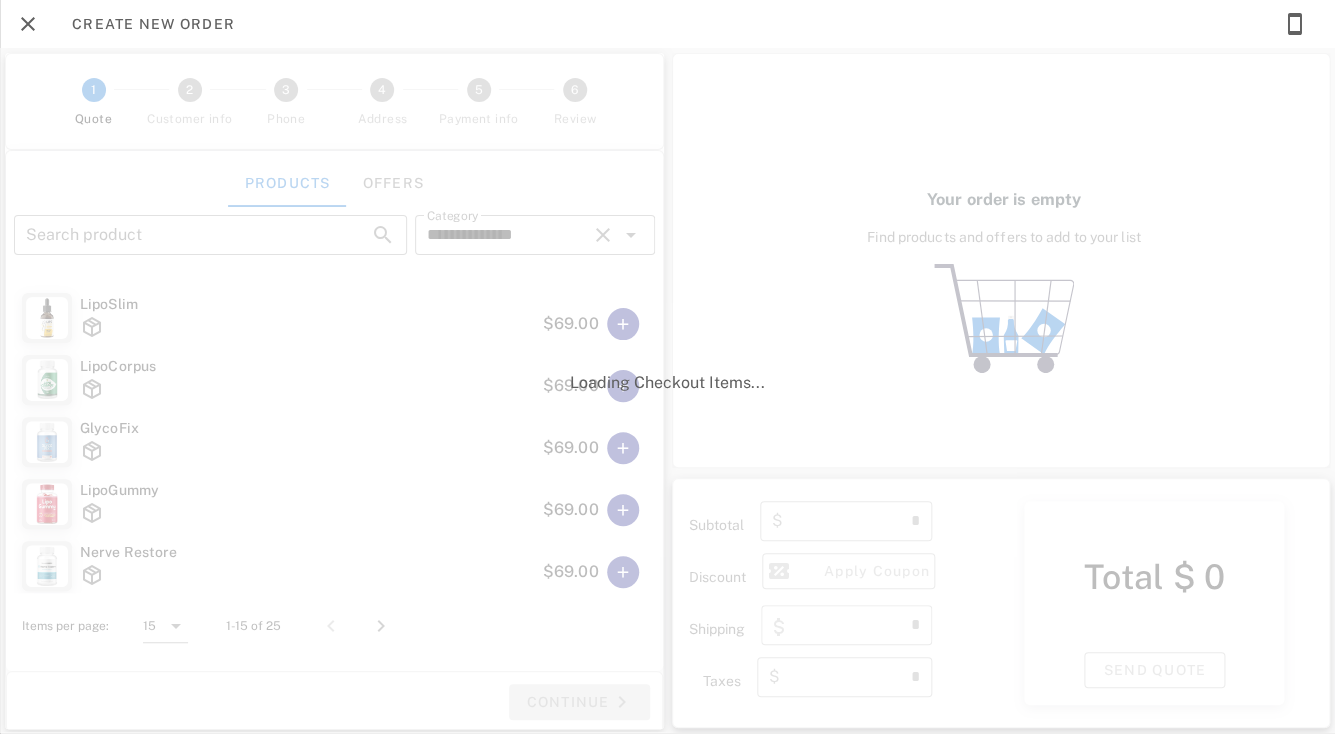 type on "****" 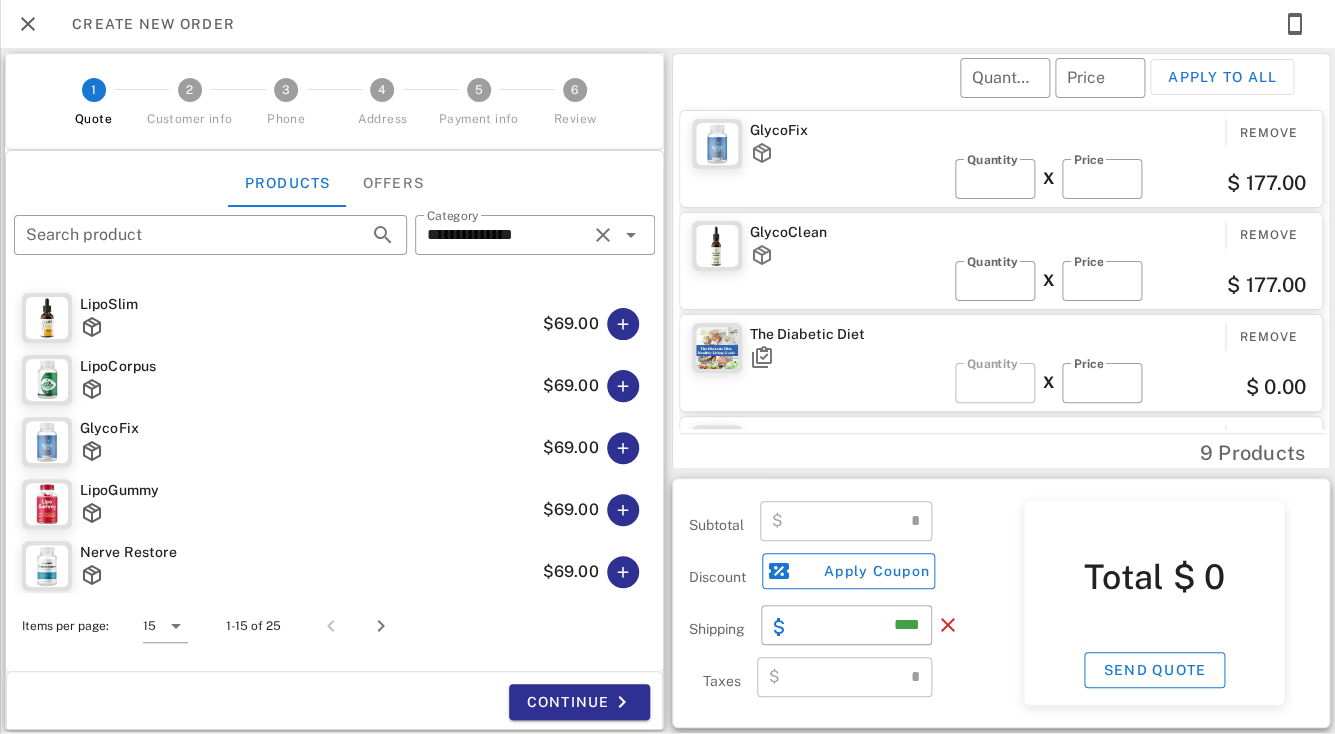 type on "******" 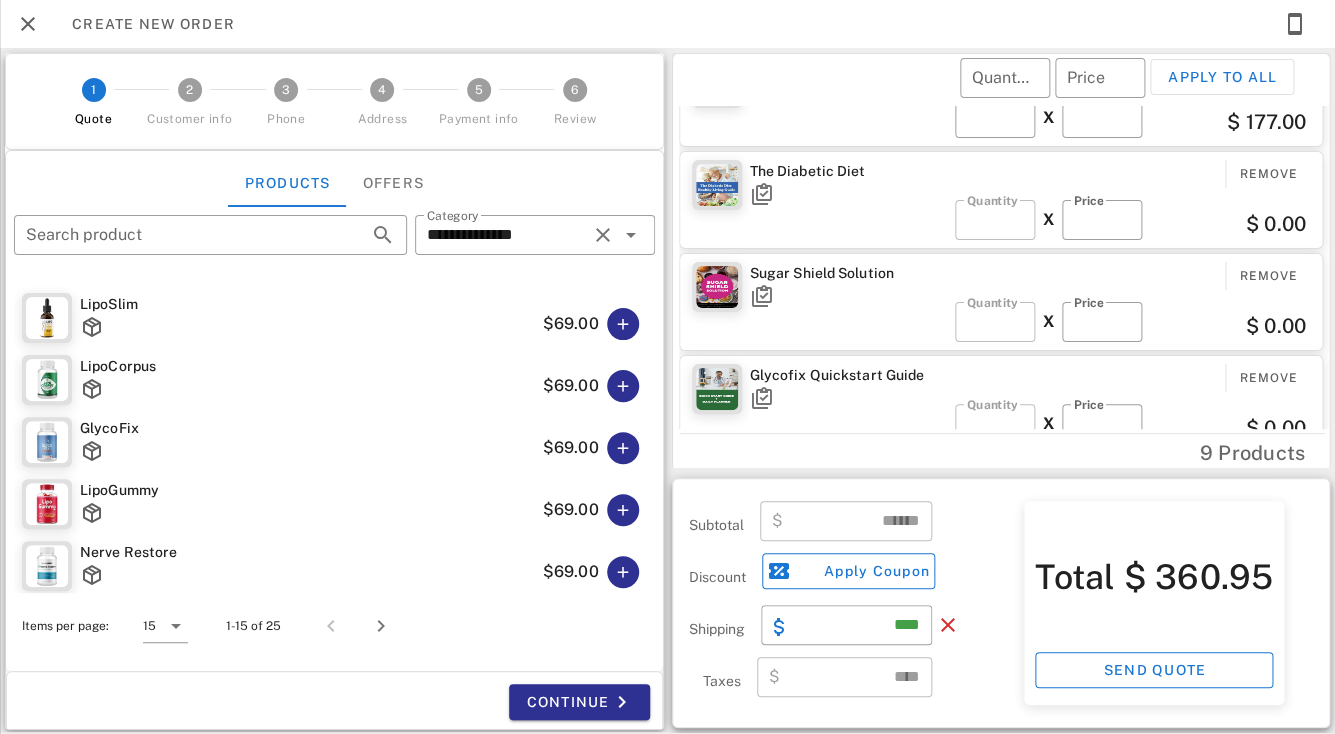 scroll, scrollTop: 192, scrollLeft: 0, axis: vertical 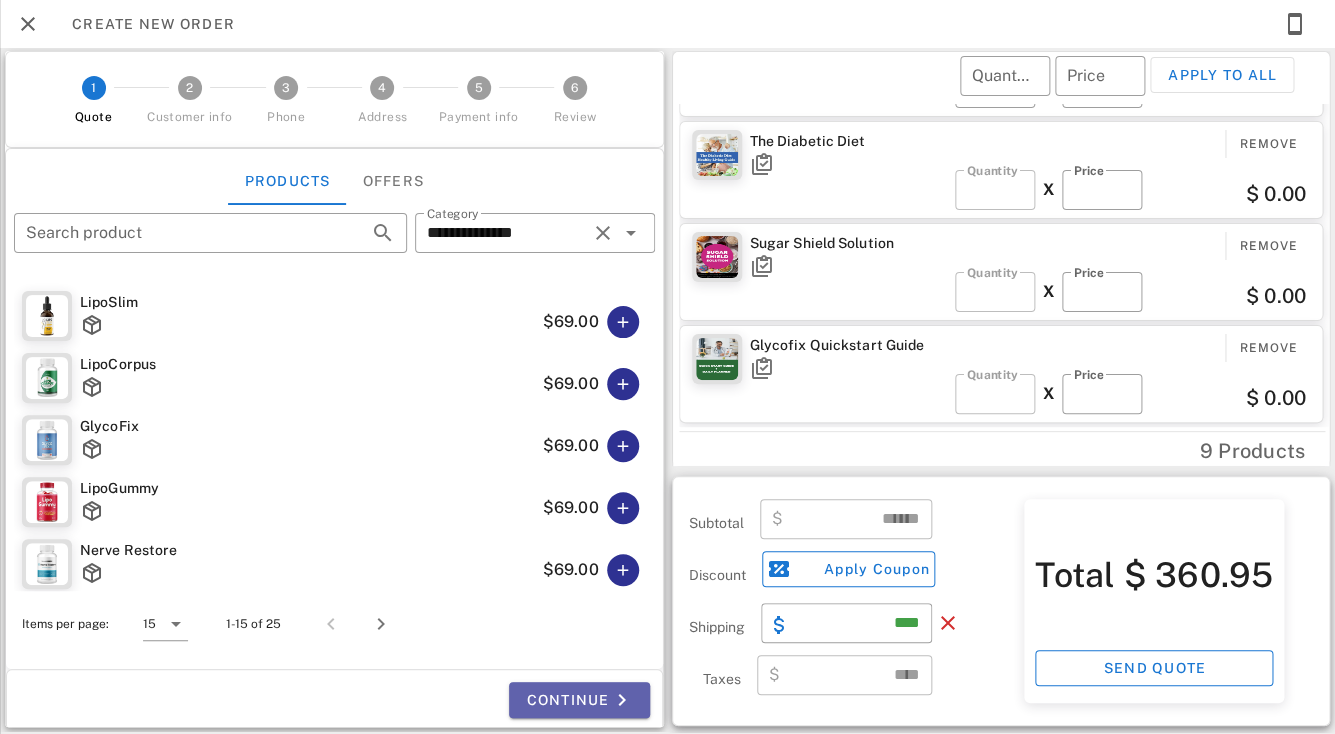 click at bounding box center (622, 700) 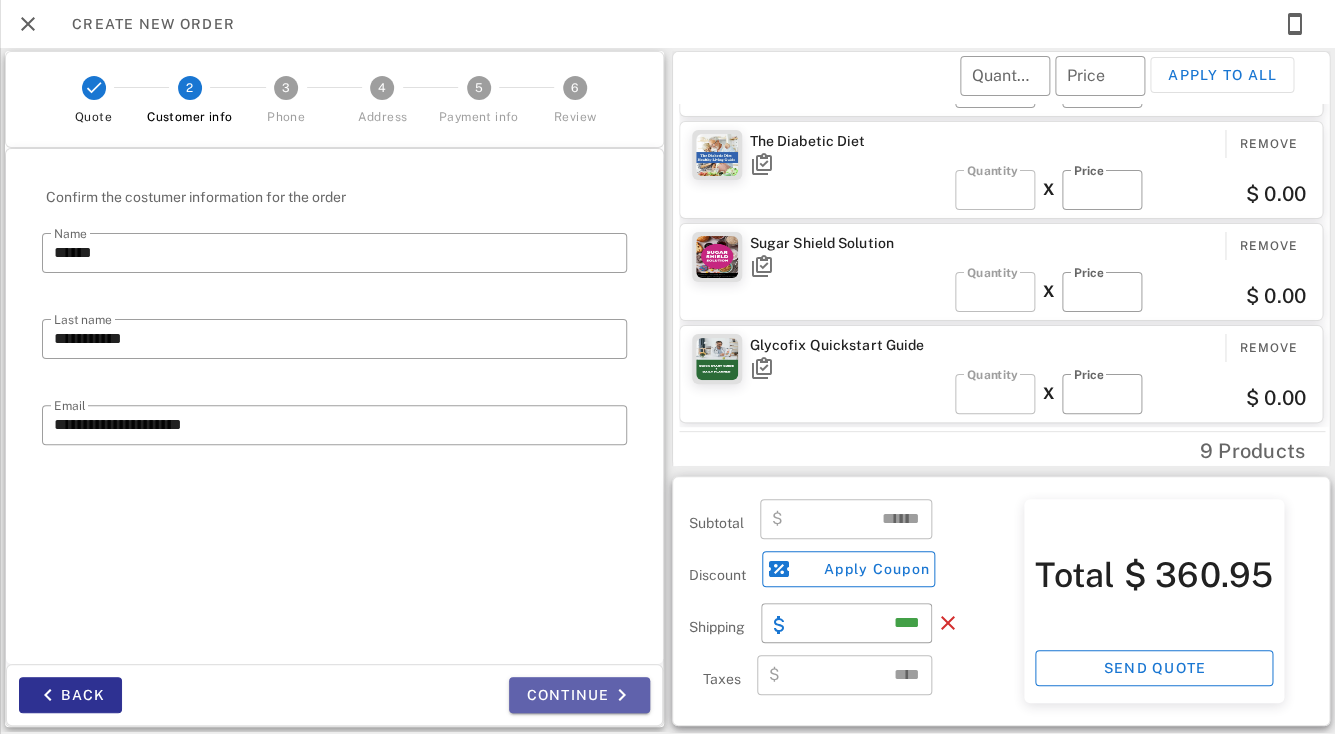 click on "Continue" at bounding box center (579, 695) 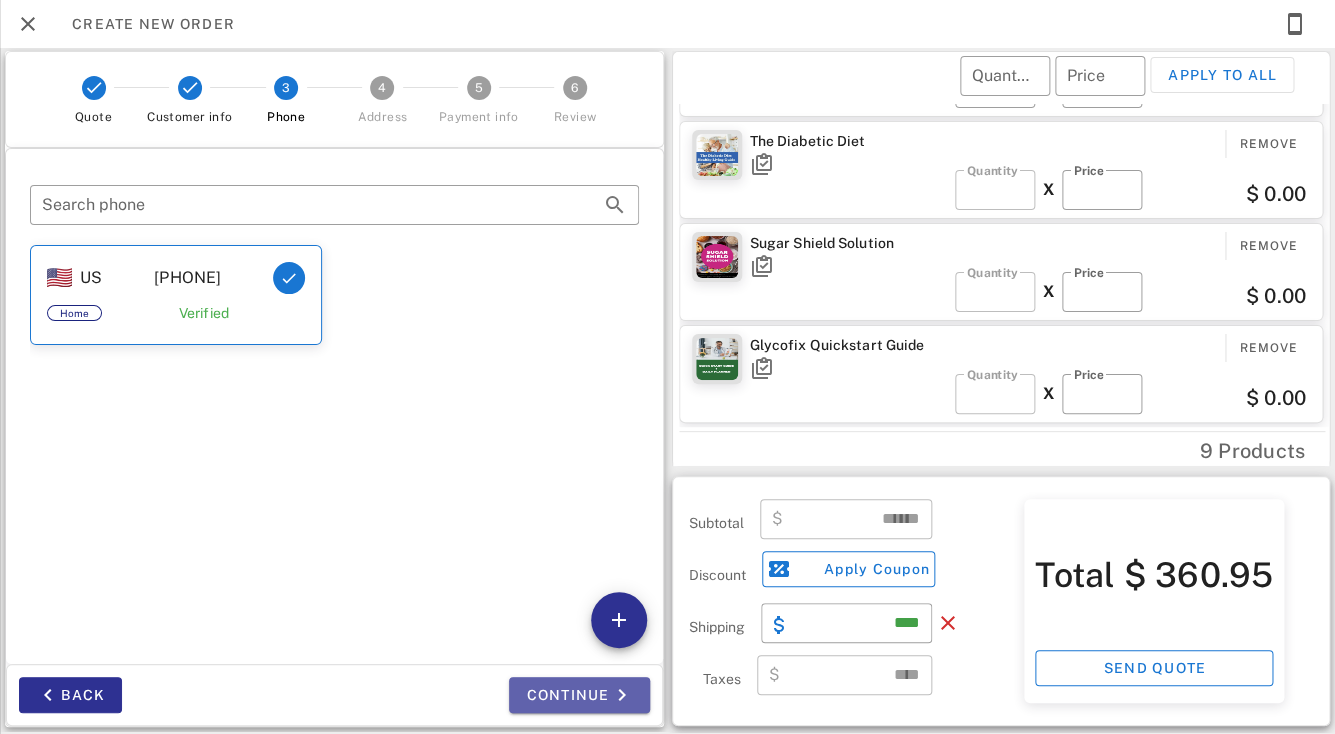 click on "Continue" at bounding box center (579, 695) 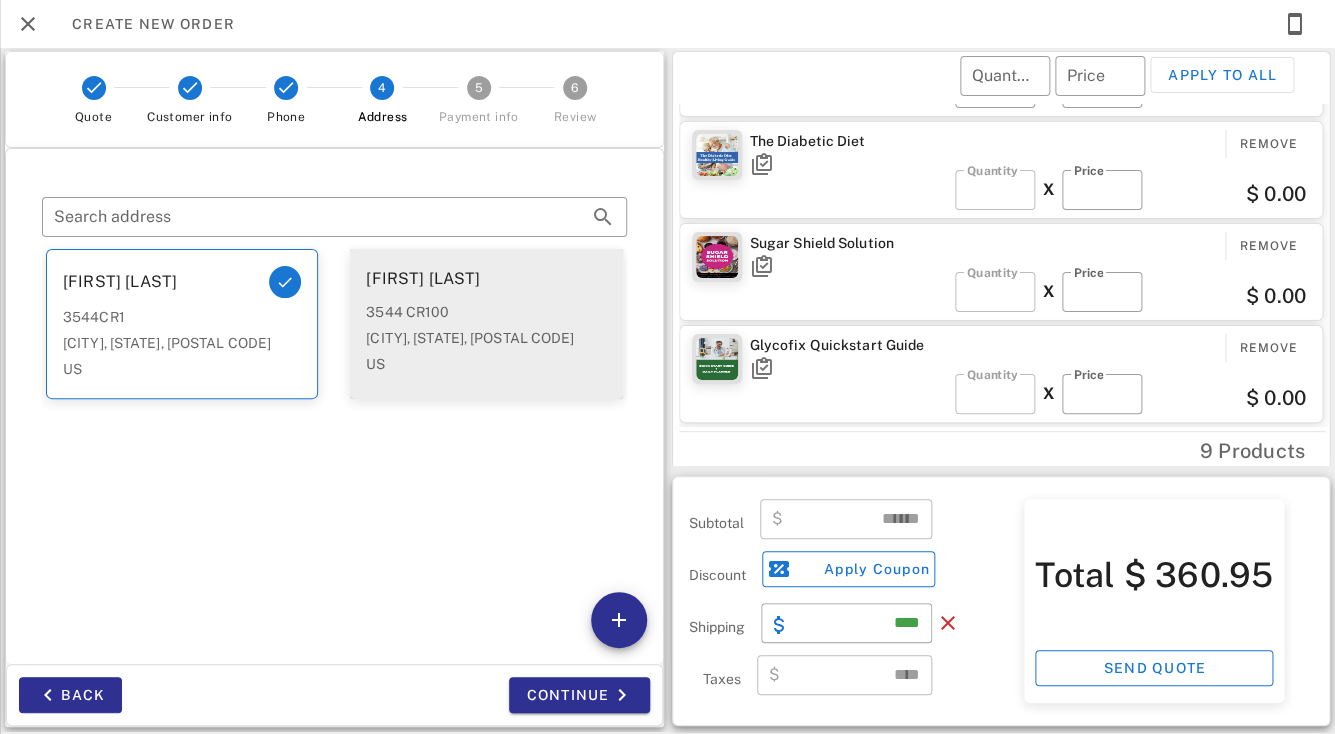 click on "3544 CR100 Carrollton, MS, 38917 US" at bounding box center (486, 344) 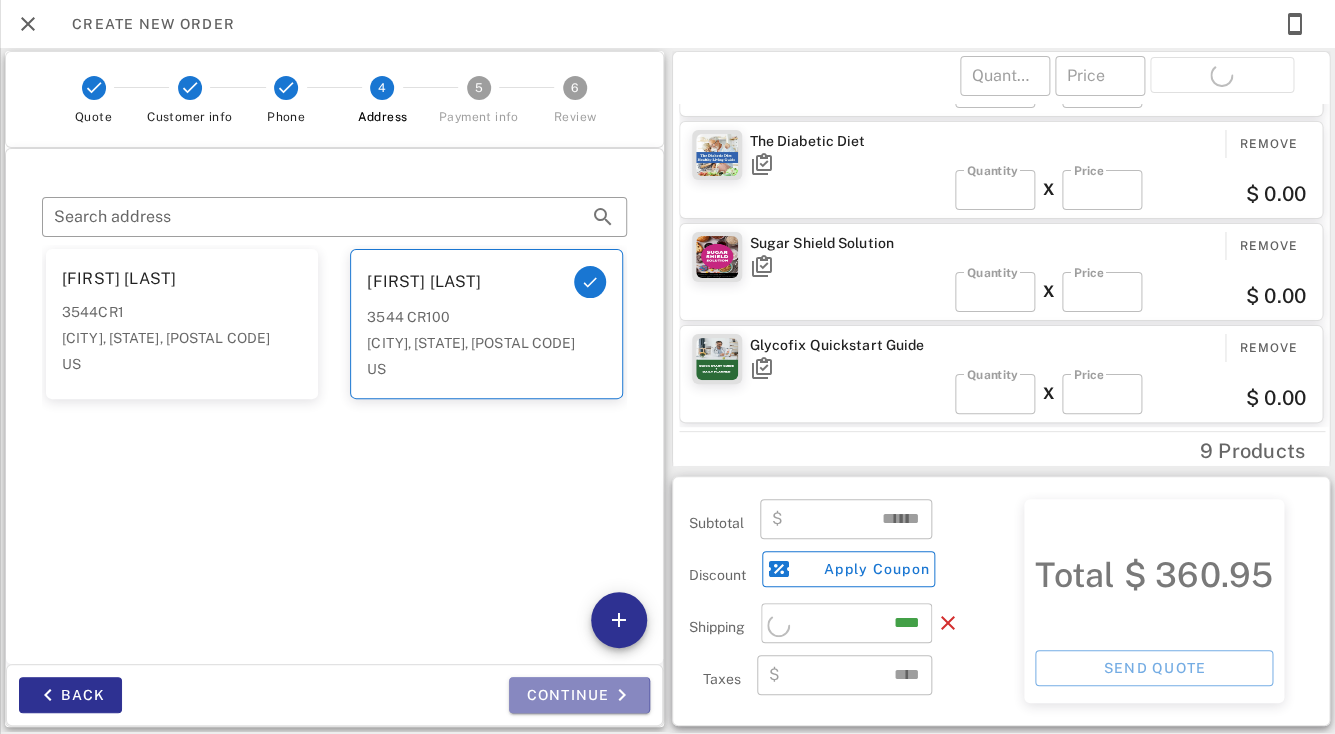 click on "Continue" at bounding box center (579, 695) 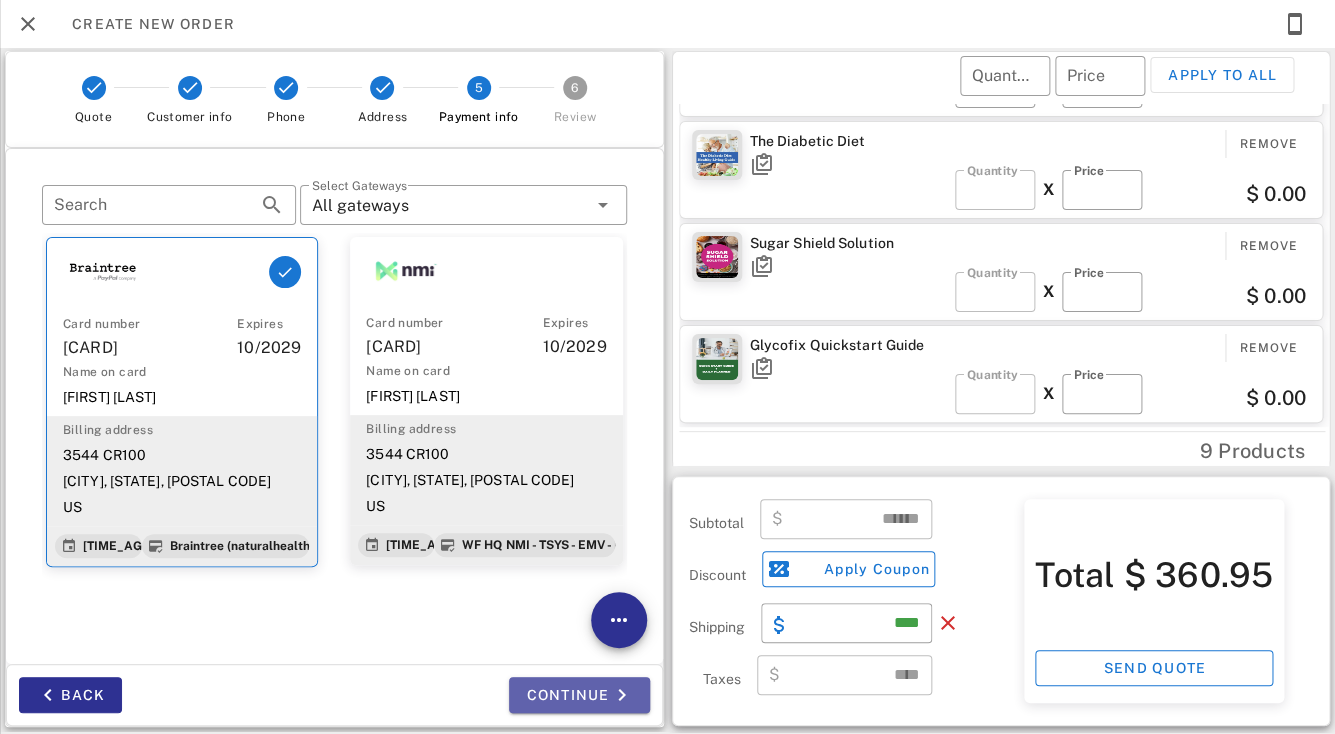 click on "Continue" at bounding box center (579, 695) 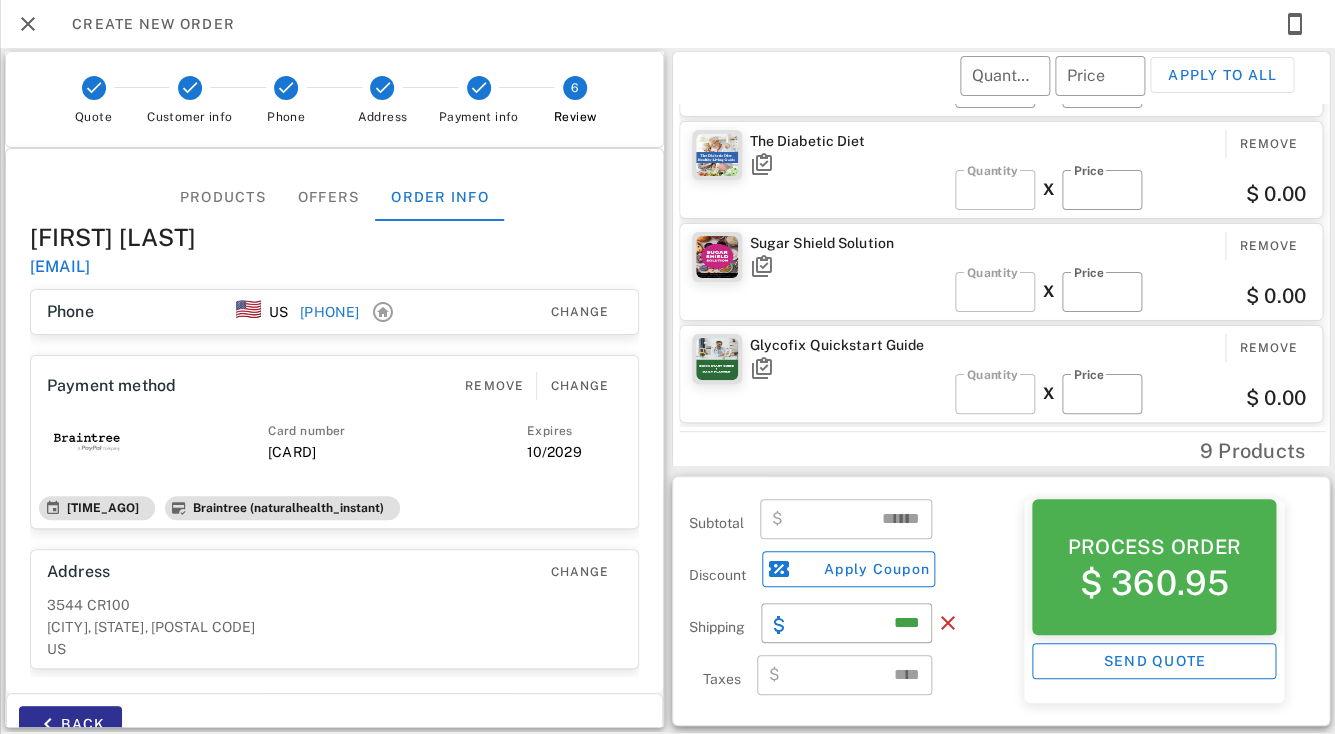 scroll, scrollTop: 171, scrollLeft: 0, axis: vertical 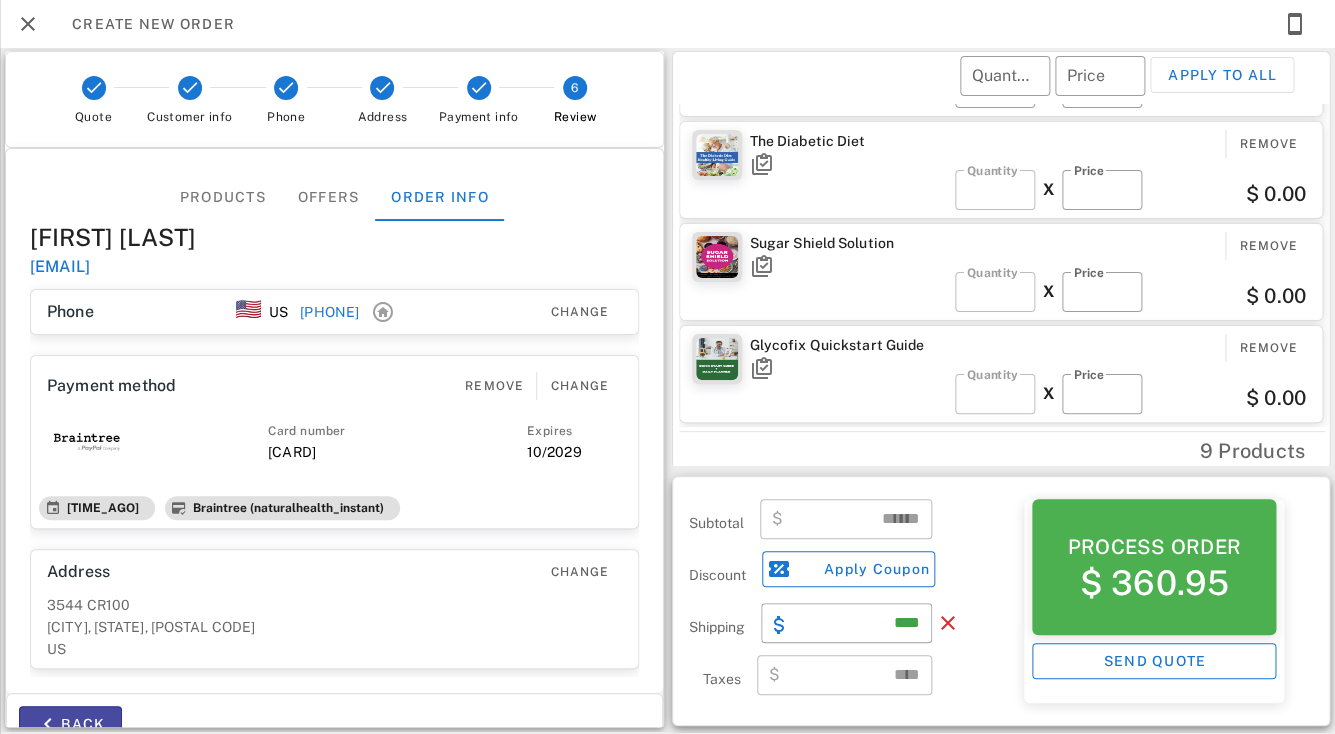 click on "Back" at bounding box center (70, 724) 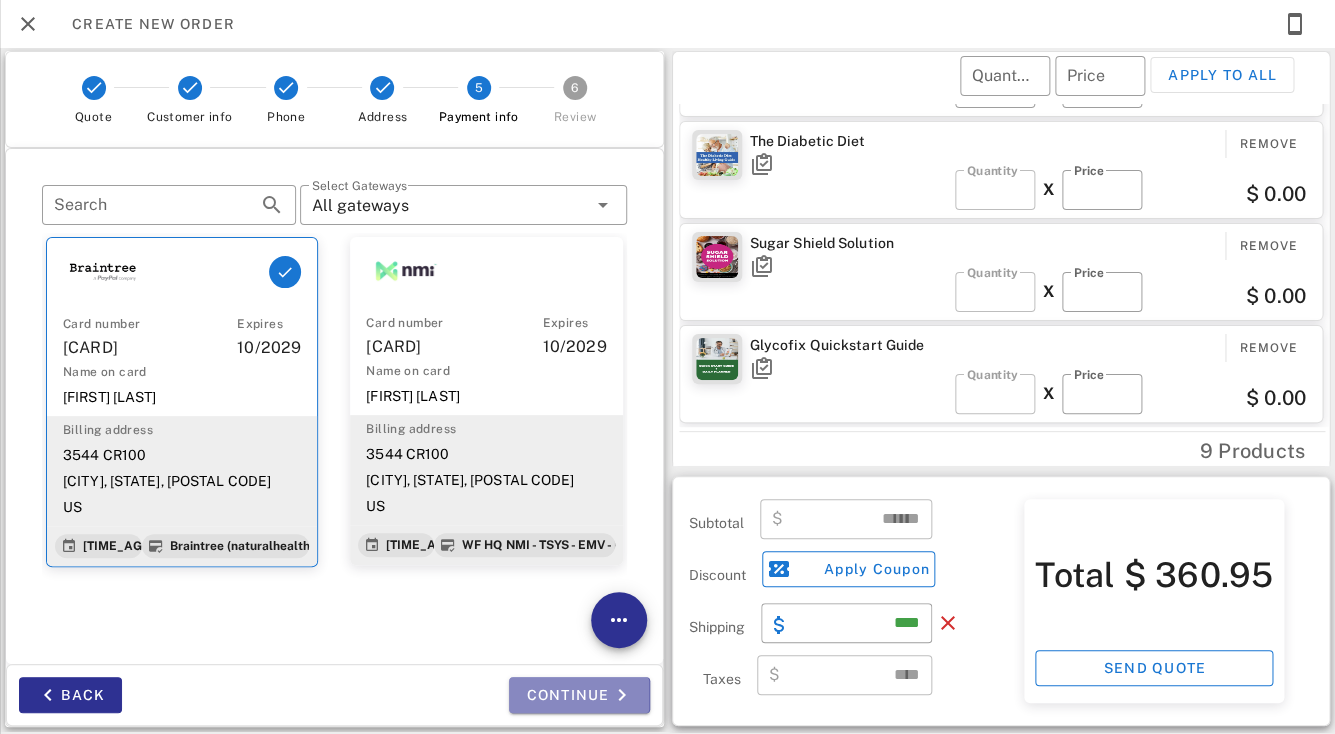 click on "Continue" at bounding box center (579, 695) 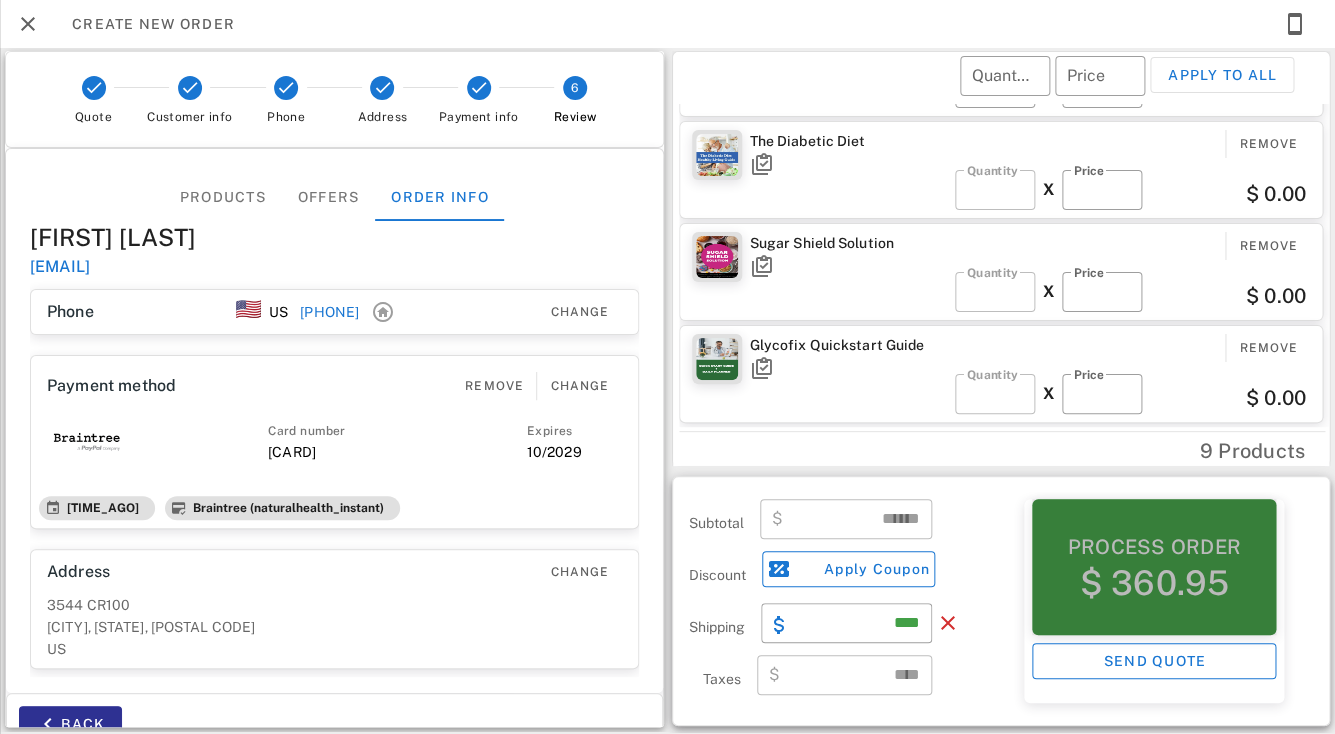 click on "$ 360.95" at bounding box center [1154, 583] 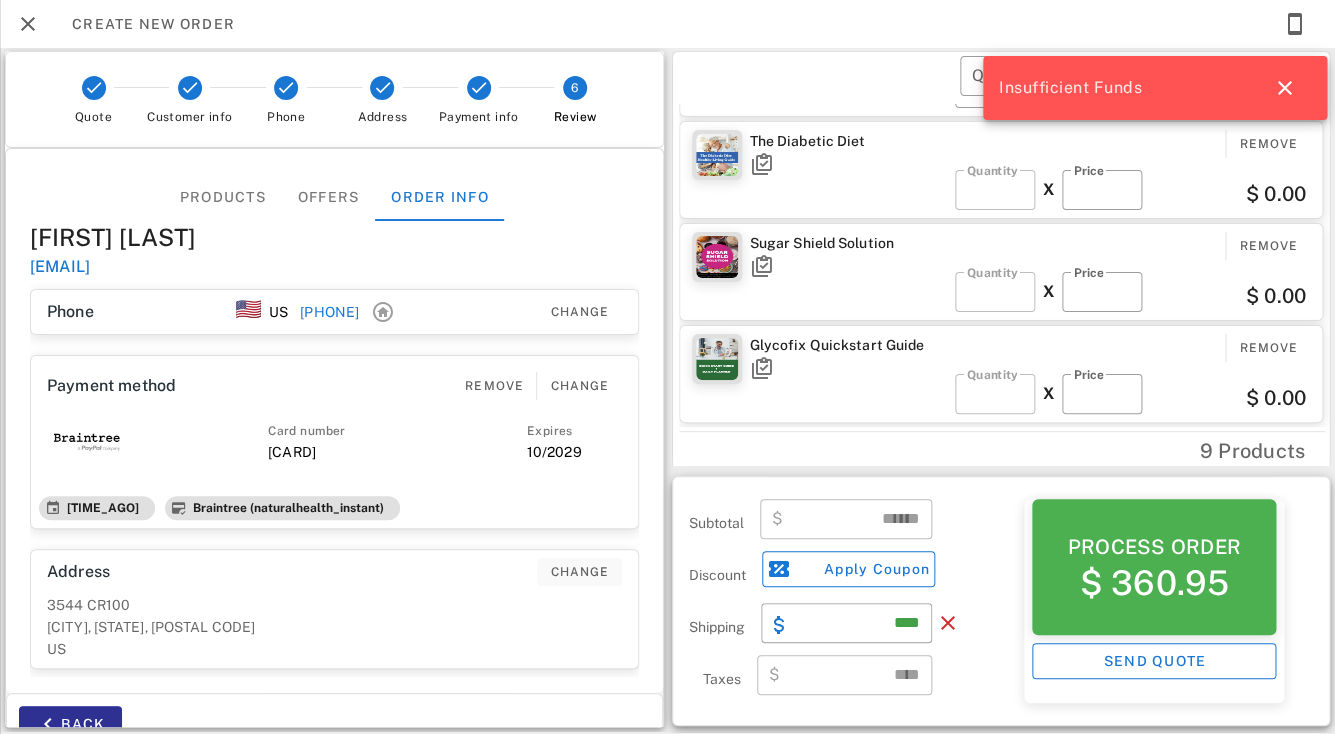 scroll, scrollTop: 0, scrollLeft: 0, axis: both 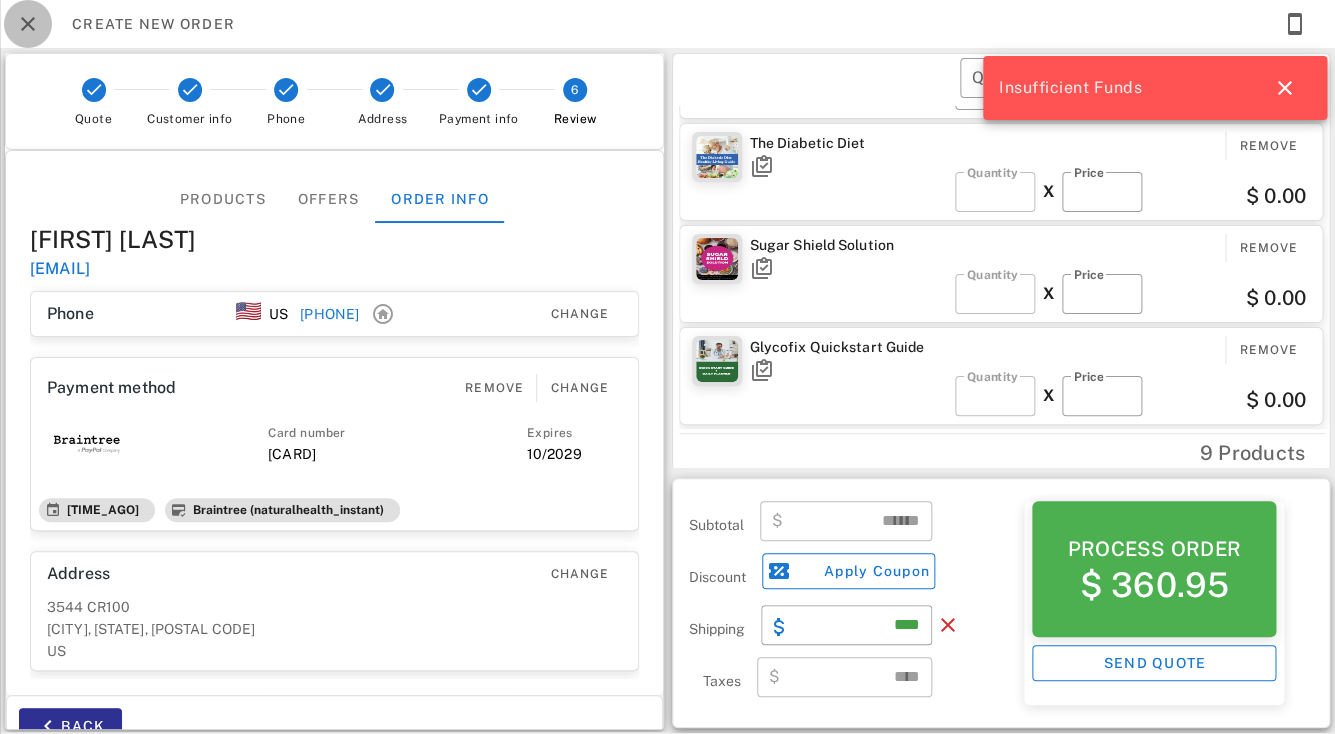 click at bounding box center [28, 24] 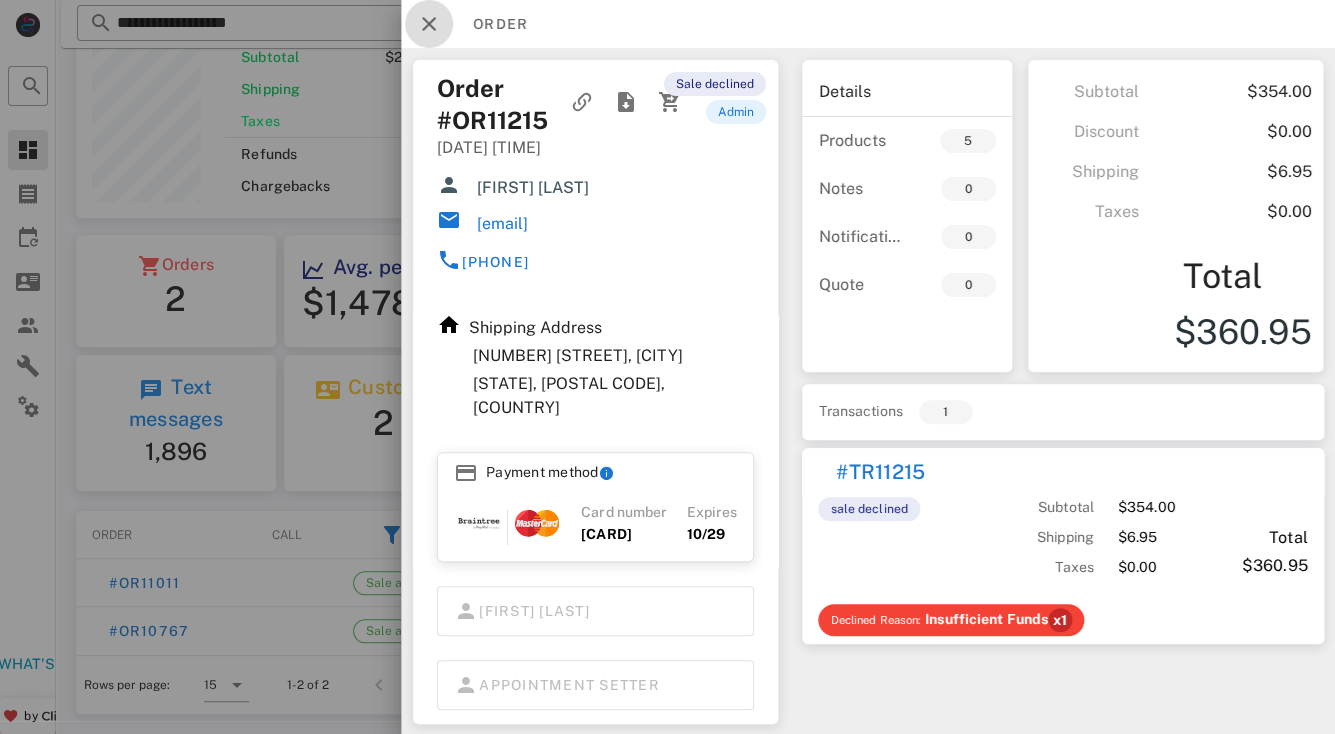 click at bounding box center (429, 24) 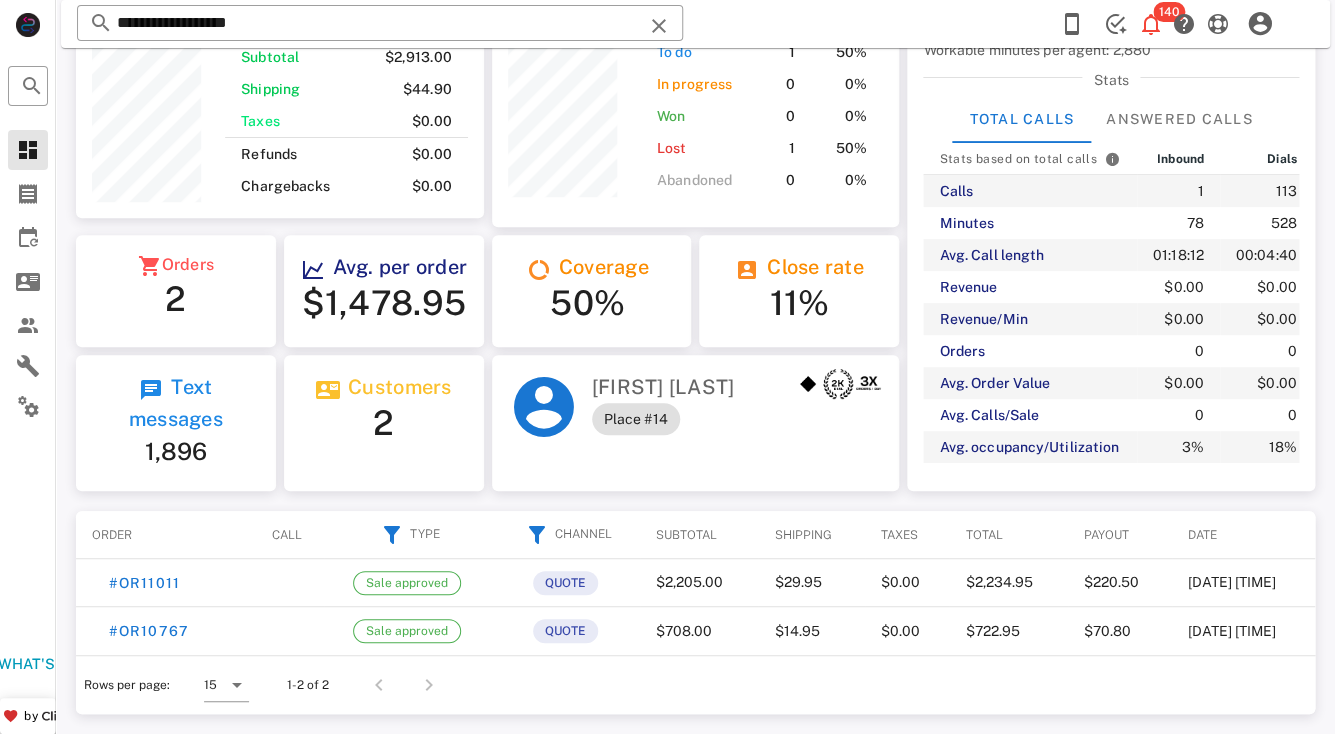 scroll, scrollTop: 0, scrollLeft: 0, axis: both 